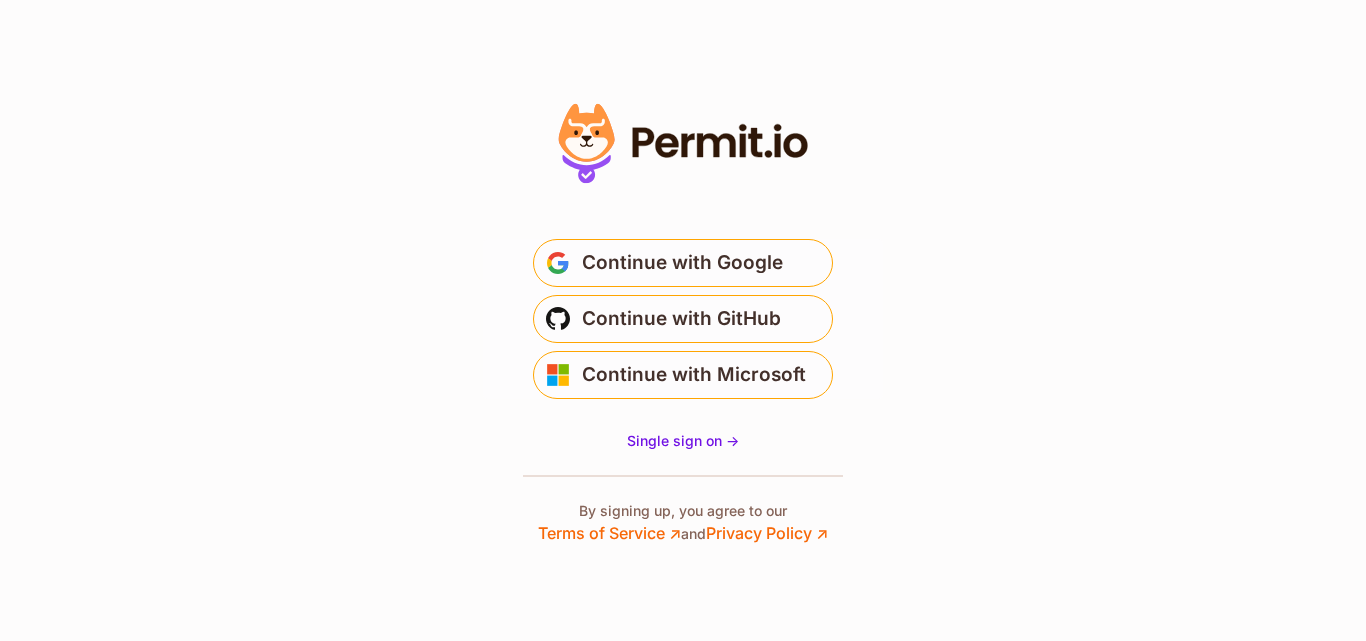 scroll, scrollTop: 0, scrollLeft: 0, axis: both 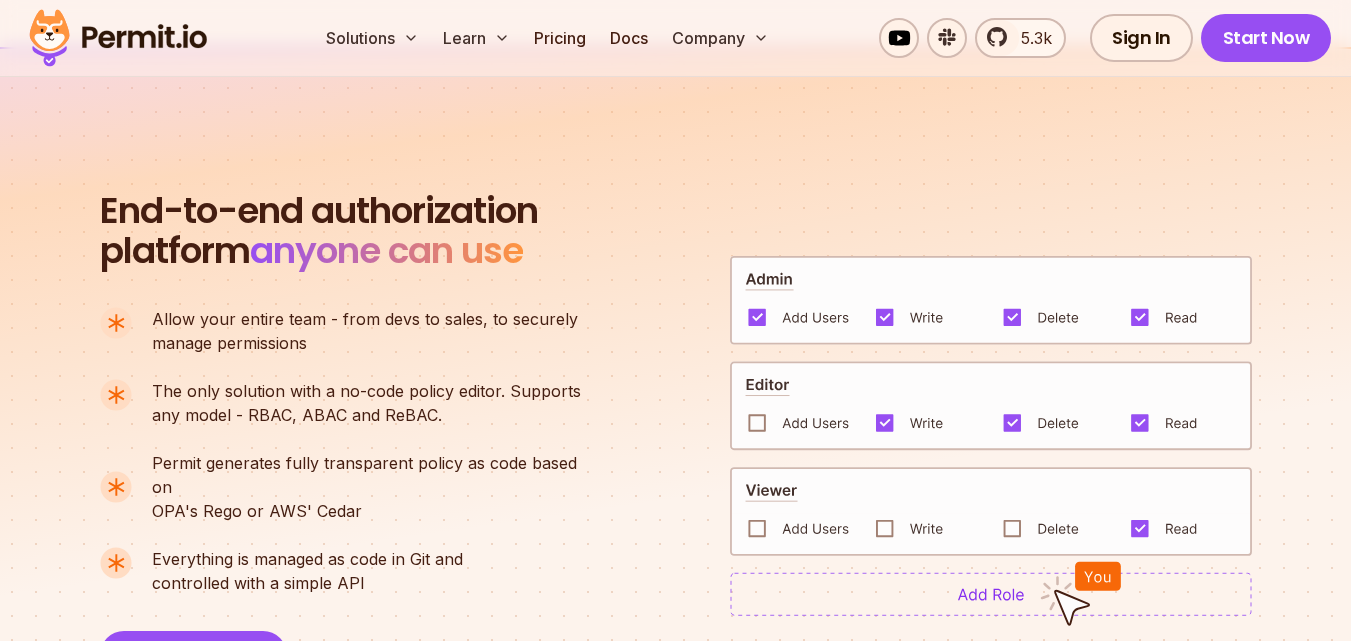 click at bounding box center (991, 594) 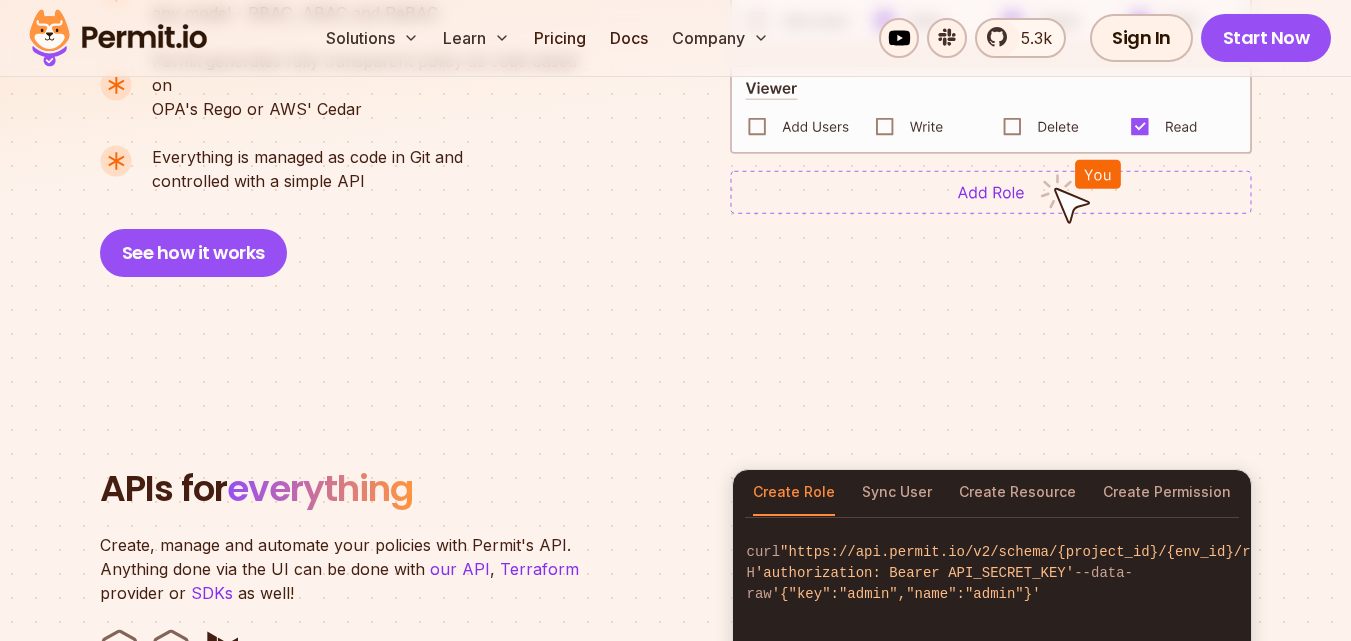 scroll, scrollTop: 1600, scrollLeft: 0, axis: vertical 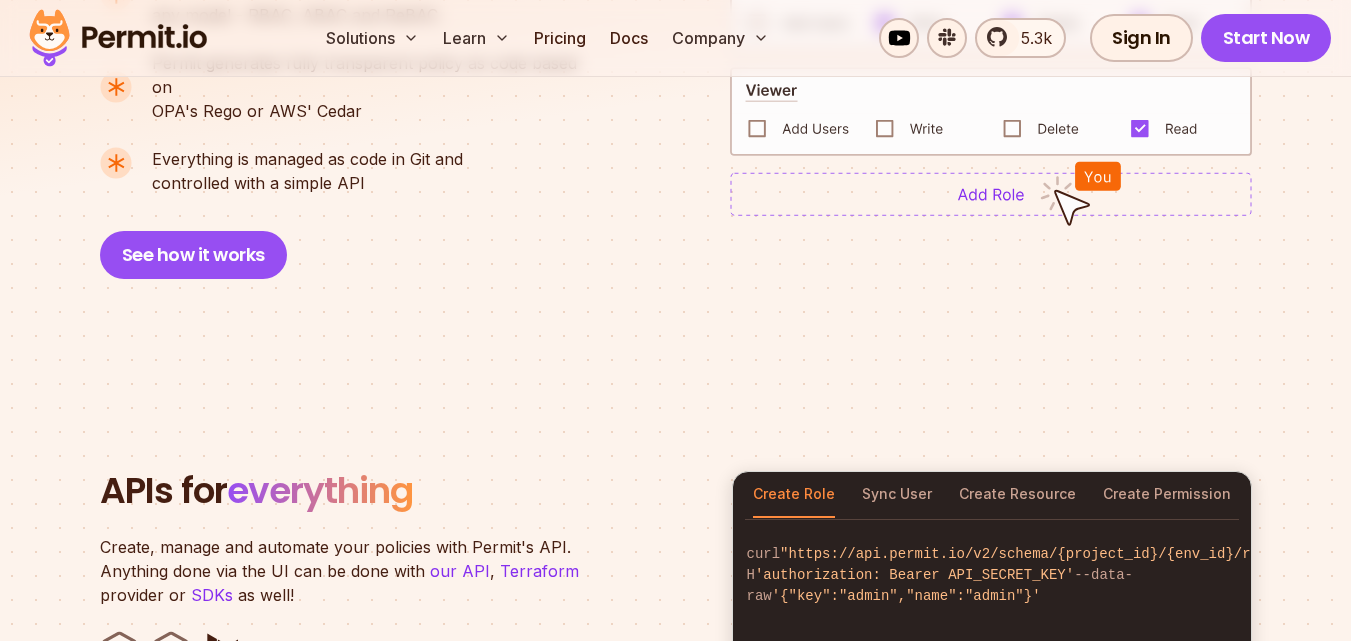 click at bounding box center [1080, 193] 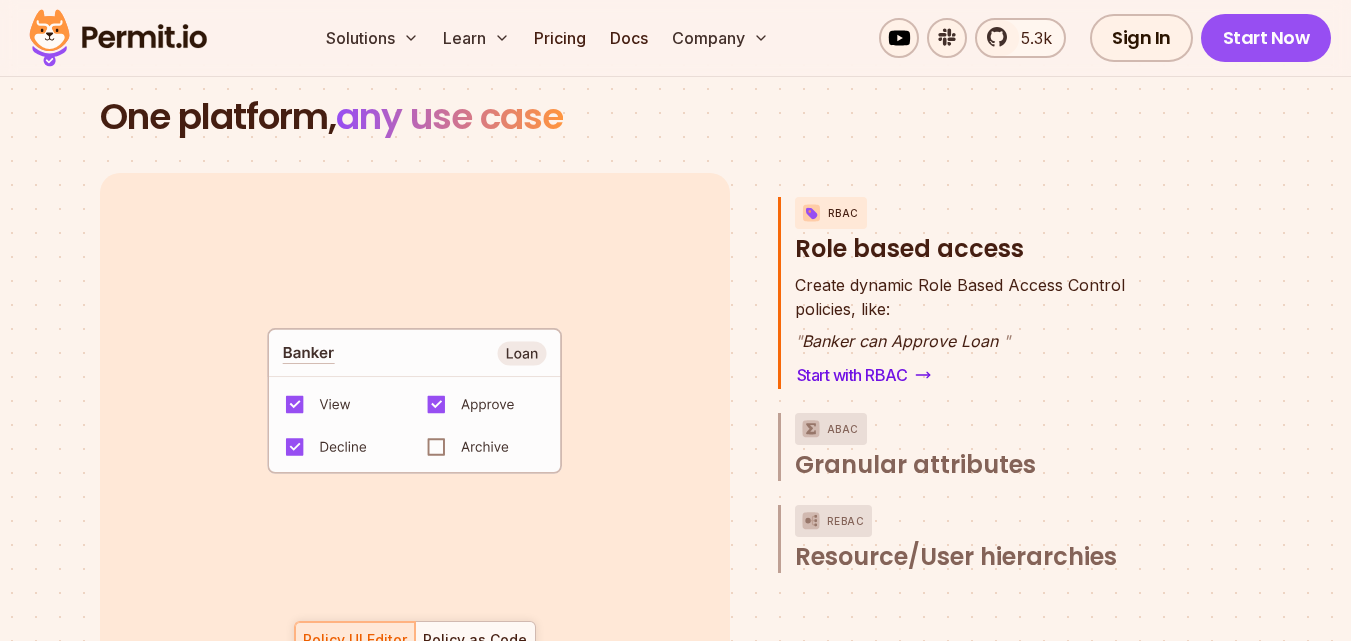 scroll, scrollTop: 2800, scrollLeft: 0, axis: vertical 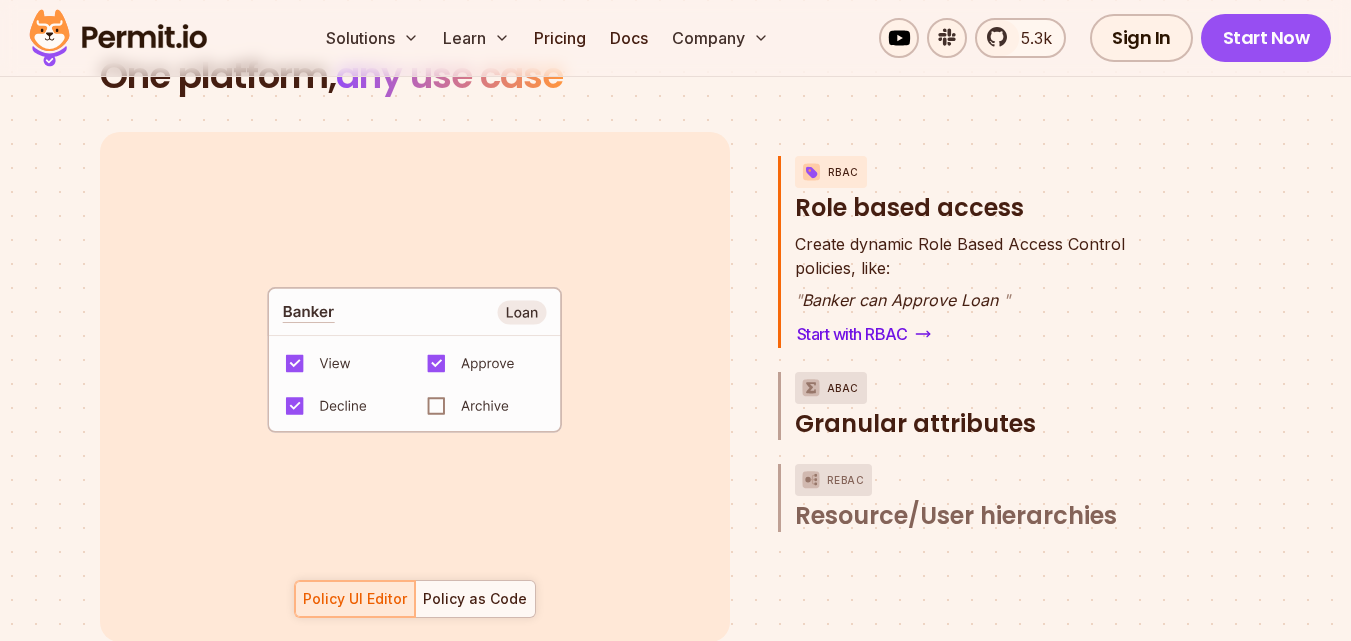 click on "ABAC" at bounding box center (843, 388) 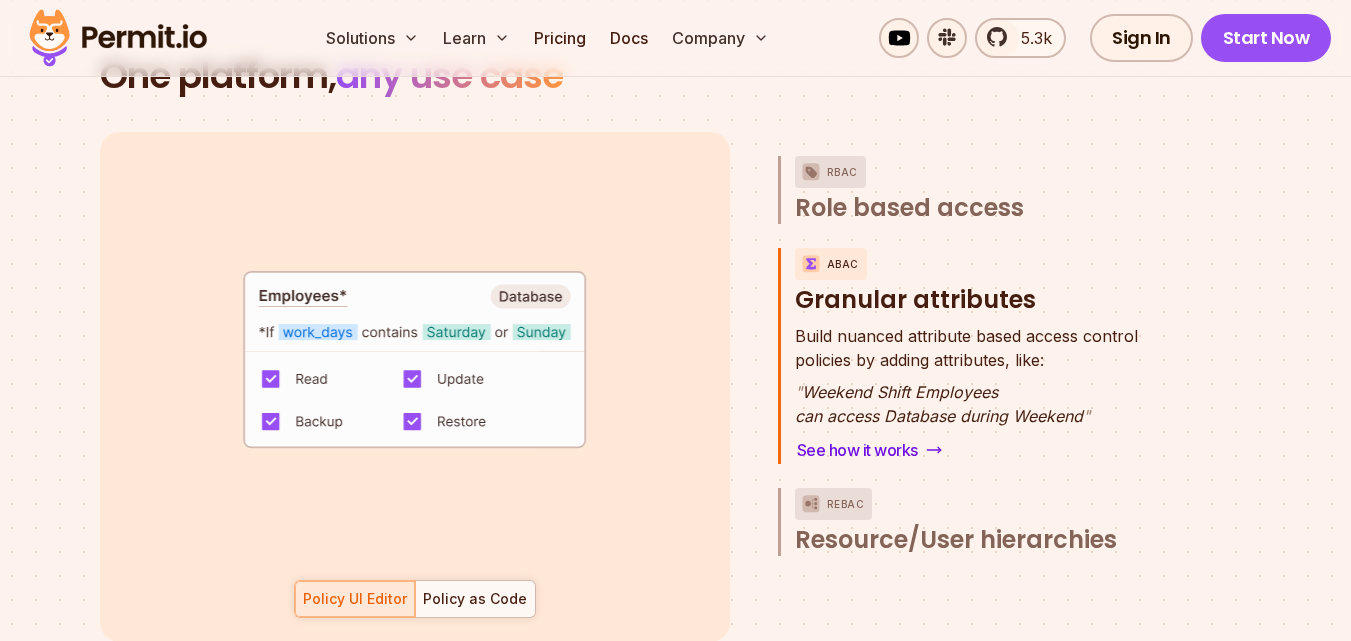 drag, startPoint x: 791, startPoint y: 314, endPoint x: 1116, endPoint y: 378, distance: 331.2416 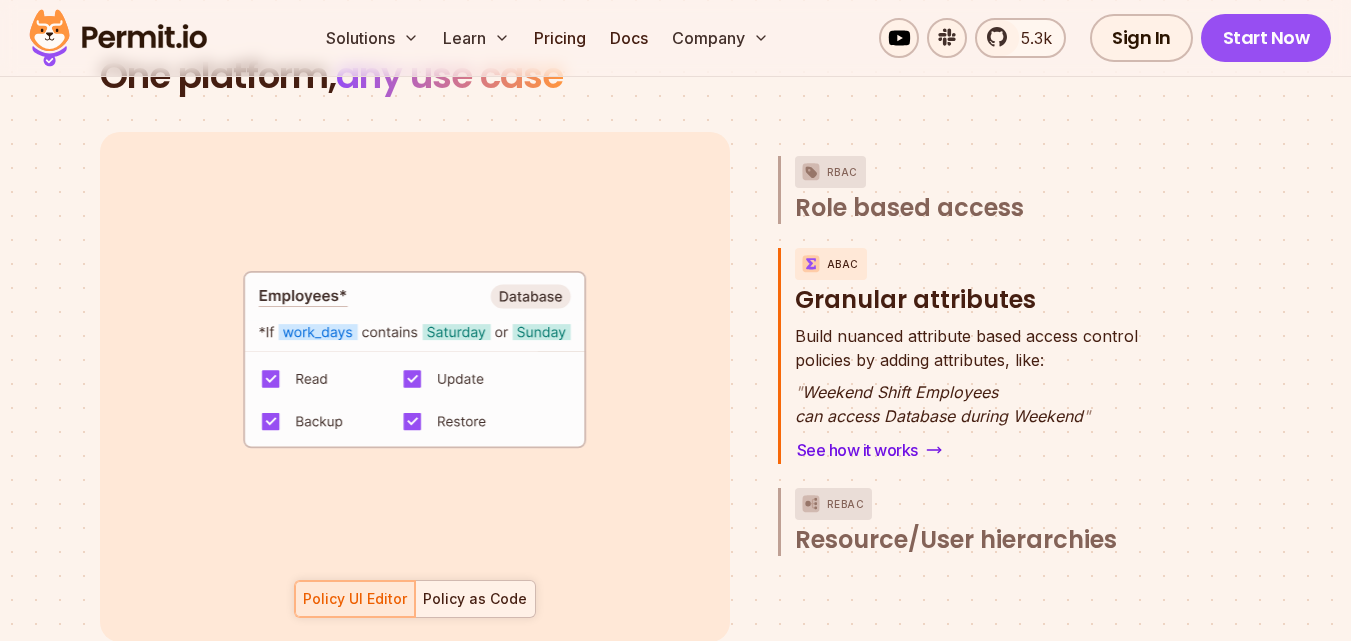 click on "Policy as Code" at bounding box center [475, 599] 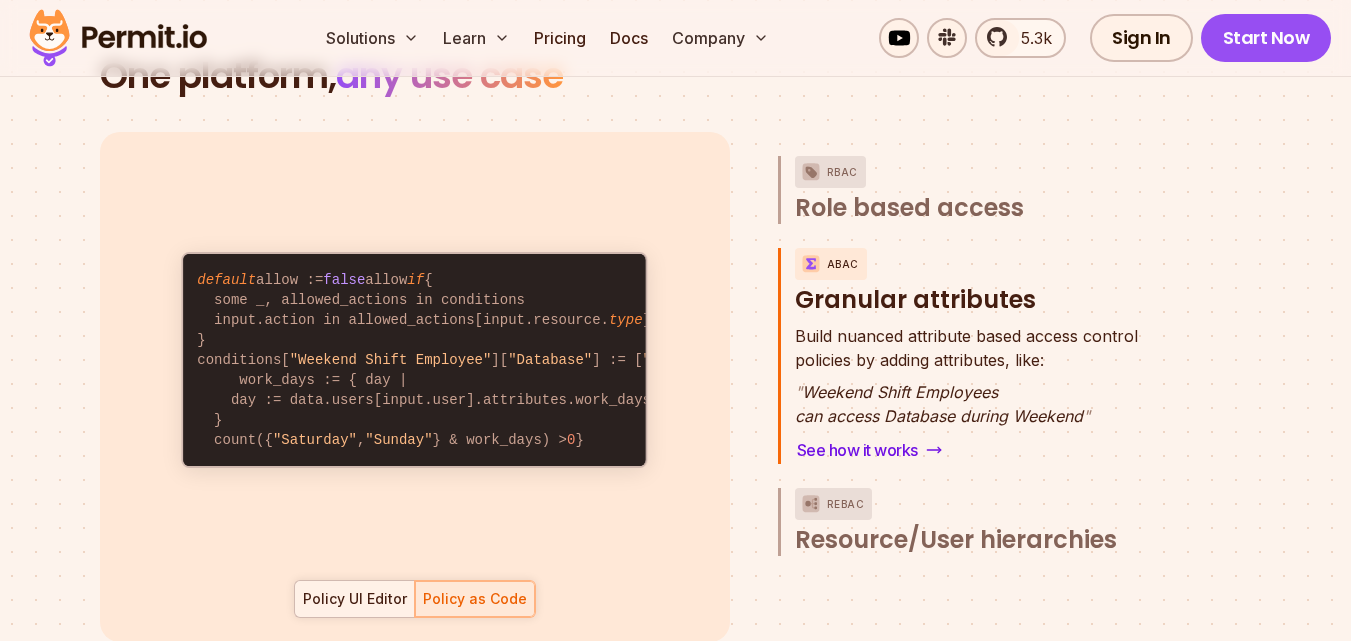 click on "Policy UI Editor" at bounding box center [355, 599] 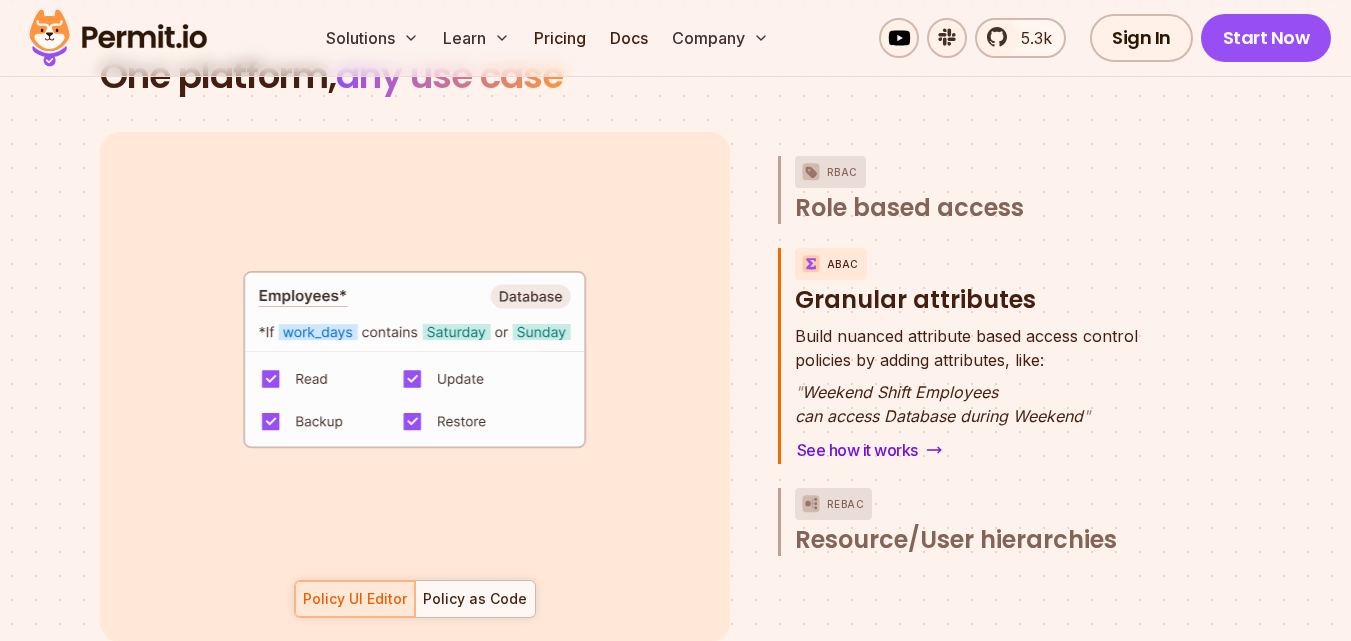 click on "default  allow :=  false
allow  if  {
some _, allowed_actions in conditions
input.action in allowed_actions[input.resource. type ]
}
conditions[ "Weekend Shift Employee" ][ "Database" ] := [
"Read" ,  "Update" ,  "Backup" ,  "Restore"
]  if  {
work_days := { day |
day := data.users[input.user].attributes.work_days[_]
}
count({ "Saturday" ,  "Sunday" } & work_days) >  0
}" at bounding box center (415, 368) 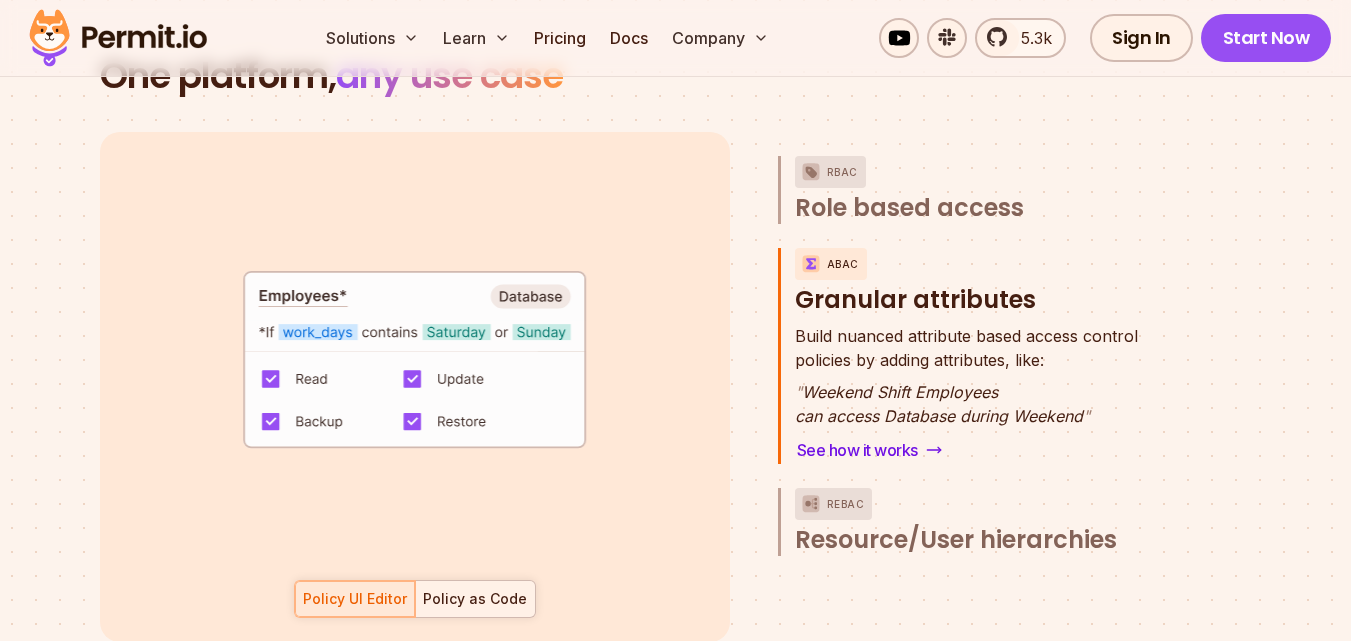 click on "Policy as Code" at bounding box center (475, 599) 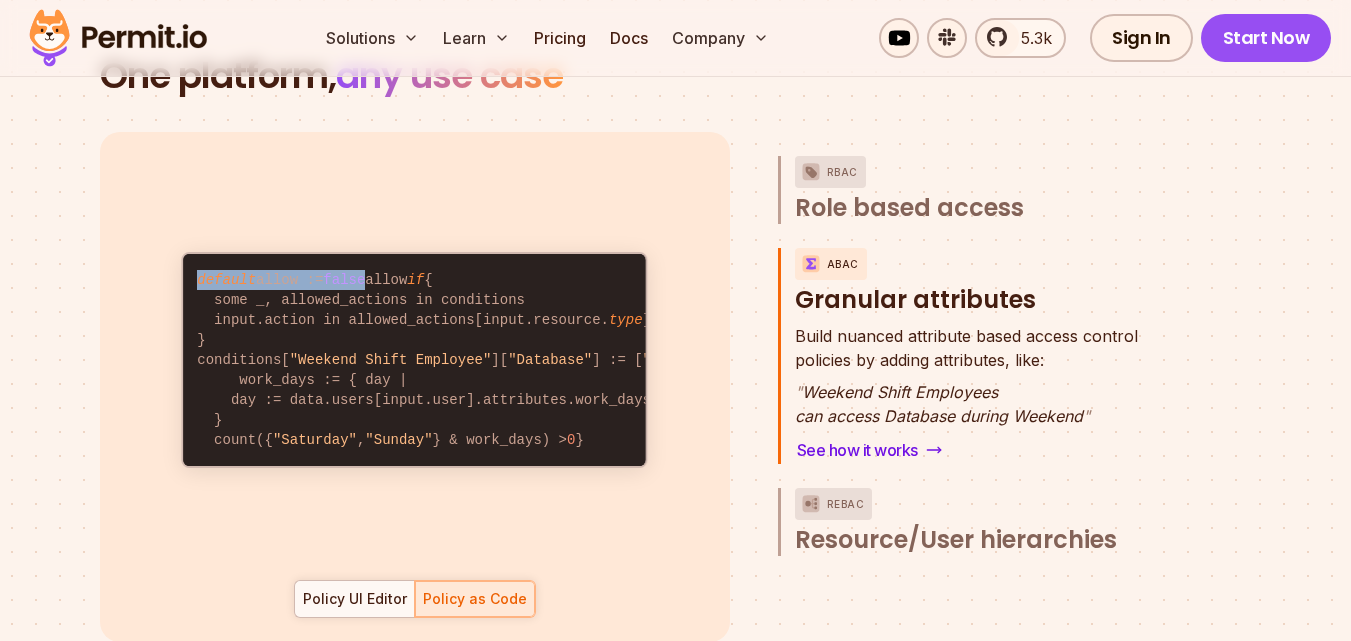 drag, startPoint x: 195, startPoint y: 205, endPoint x: 428, endPoint y: 212, distance: 233.10513 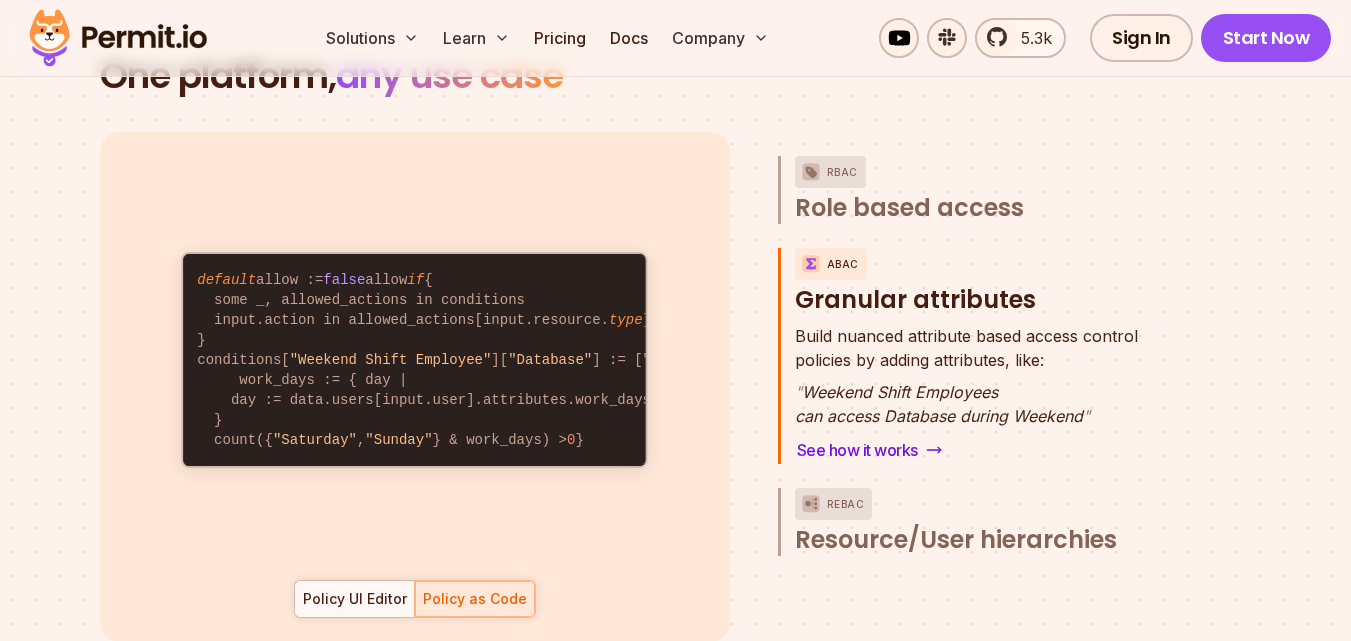 click on "default  allow :=  false
allow  if  {
some _, allowed_actions in conditions
input.action in allowed_actions[input.resource. type ]
}
conditions[ "Weekend Shift Employee" ][ "Database" ] := [
"Read" ,  "Update" ,  "Backup" ,  "Restore"
]  if  {
work_days := { day |
day := data.users[input.user].attributes.work_days[_]
}
count({ "Saturday" ,  "Sunday" } & work_days) >  0
}" at bounding box center [415, 360] 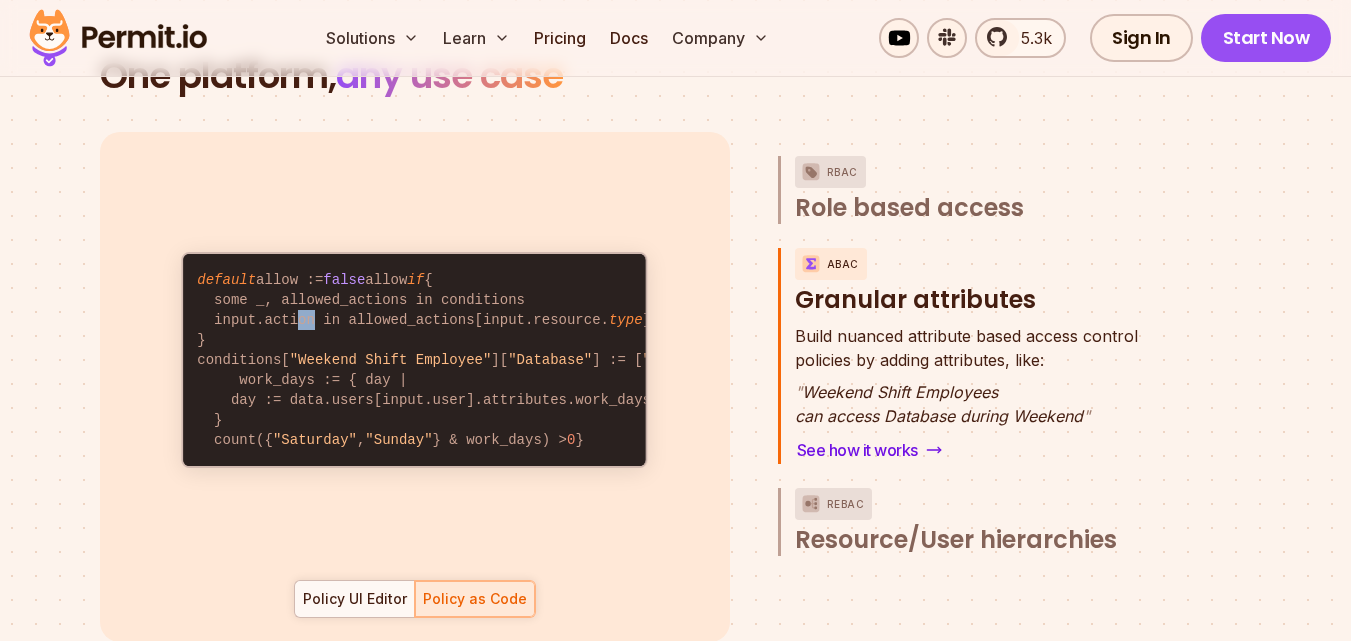drag, startPoint x: 284, startPoint y: 268, endPoint x: 332, endPoint y: 271, distance: 48.09366 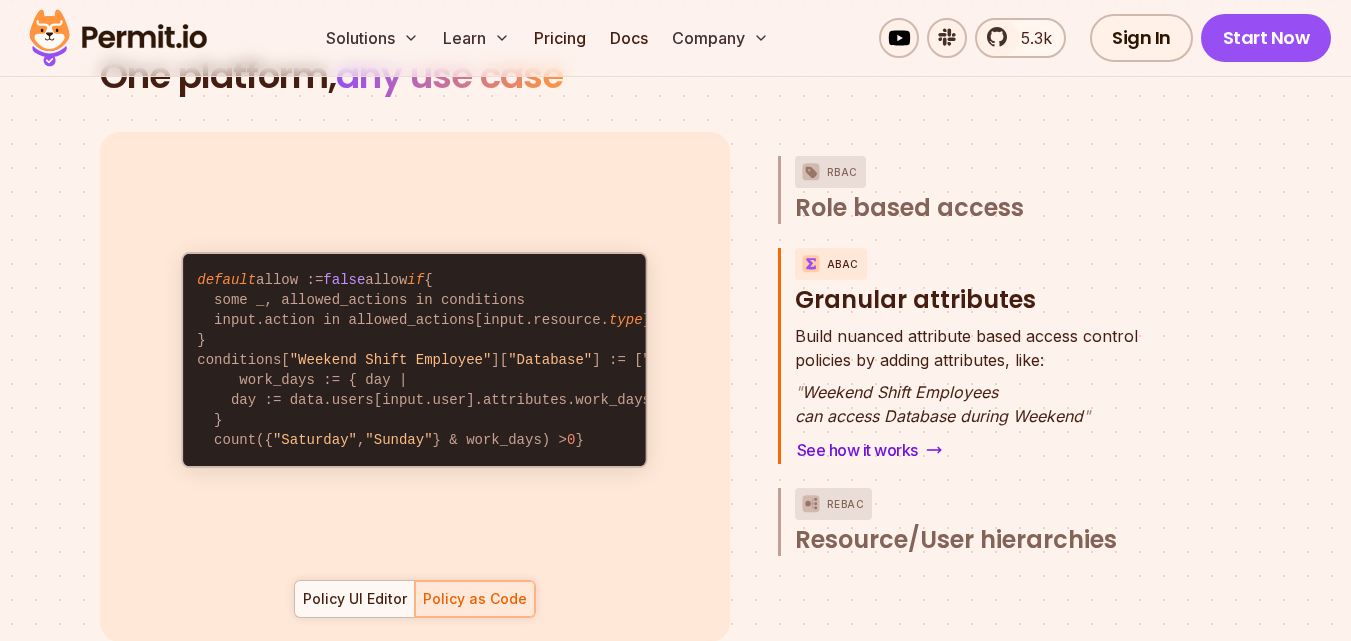 click on "default  allow :=  false
allow  if  {
some _, allowed_actions in conditions
input.action in allowed_actions[input.resource. type ]
}
conditions[ "Weekend Shift Employee" ][ "Database" ] := [
"Read" ,  "Update" ,  "Backup" ,  "Restore"
]  if  {
work_days := { day |
day := data.users[input.user].attributes.work_days[_]
}
count({ "Saturday" ,  "Sunday" } & work_days) >  0
}" at bounding box center [415, 360] 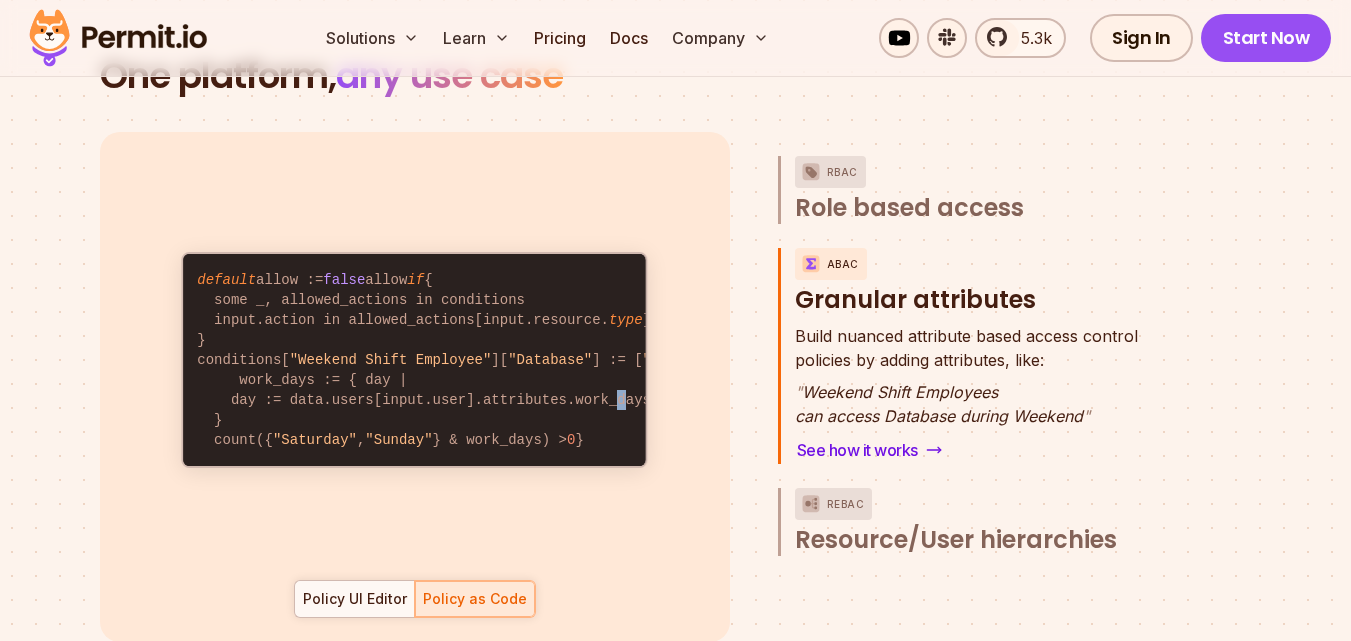 click on "default  allow :=  false
allow  if  {
some _, allowed_actions in conditions
input.action in allowed_actions[input.resource. type ]
}
conditions[ "Weekend Shift Employee" ][ "Database" ] := [
"Read" ,  "Update" ,  "Backup" ,  "Restore"
]  if  {
work_days := { day |
day := data.users[input.user].attributes.work_days[_]
}
count({ "Saturday" ,  "Sunday" } & work_days) >  0
}" at bounding box center [415, 360] 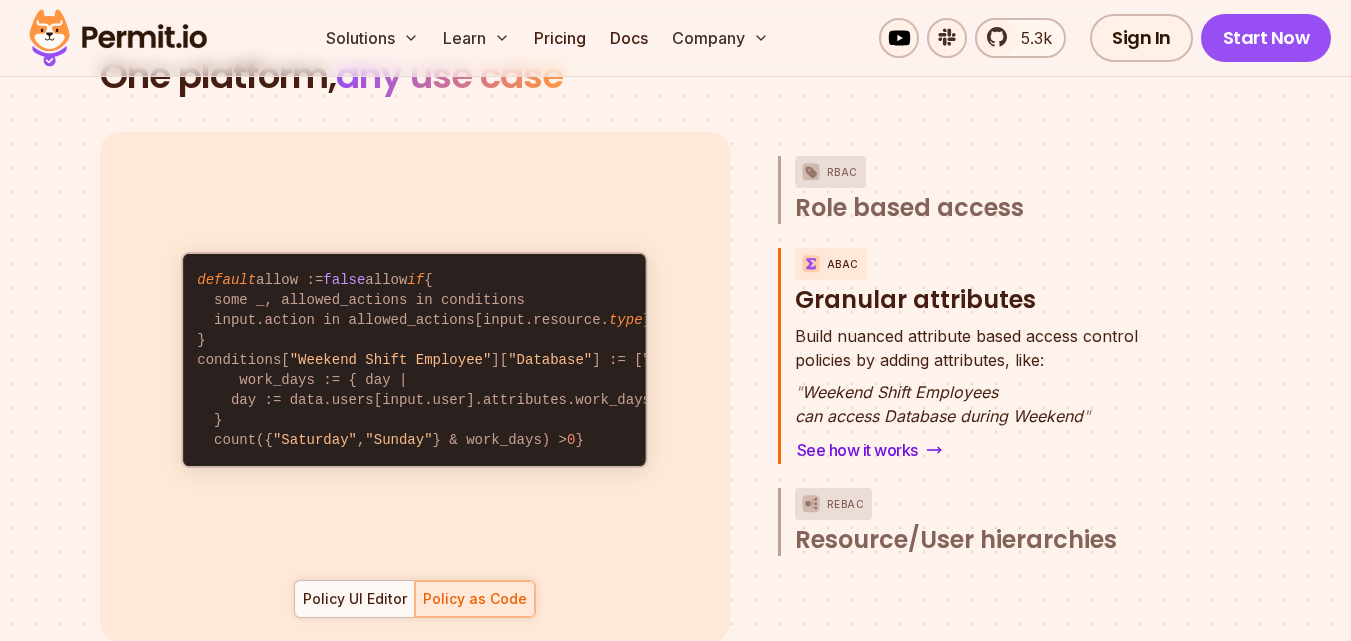 click on "default  allow :=  false
allow  if  {
some _, allowed_actions in conditions
input.action in allowed_actions[input.resource. type ]
}
conditions[ "Weekend Shift Employee" ][ "Database" ] := [
"Read" ,  "Update" ,  "Backup" ,  "Restore"
]  if  {
work_days := { day |
day := data.users[input.user].attributes.work_days[_]
}
count({ "Saturday" ,  "Sunday" } & work_days) >  0
}" at bounding box center [415, 360] 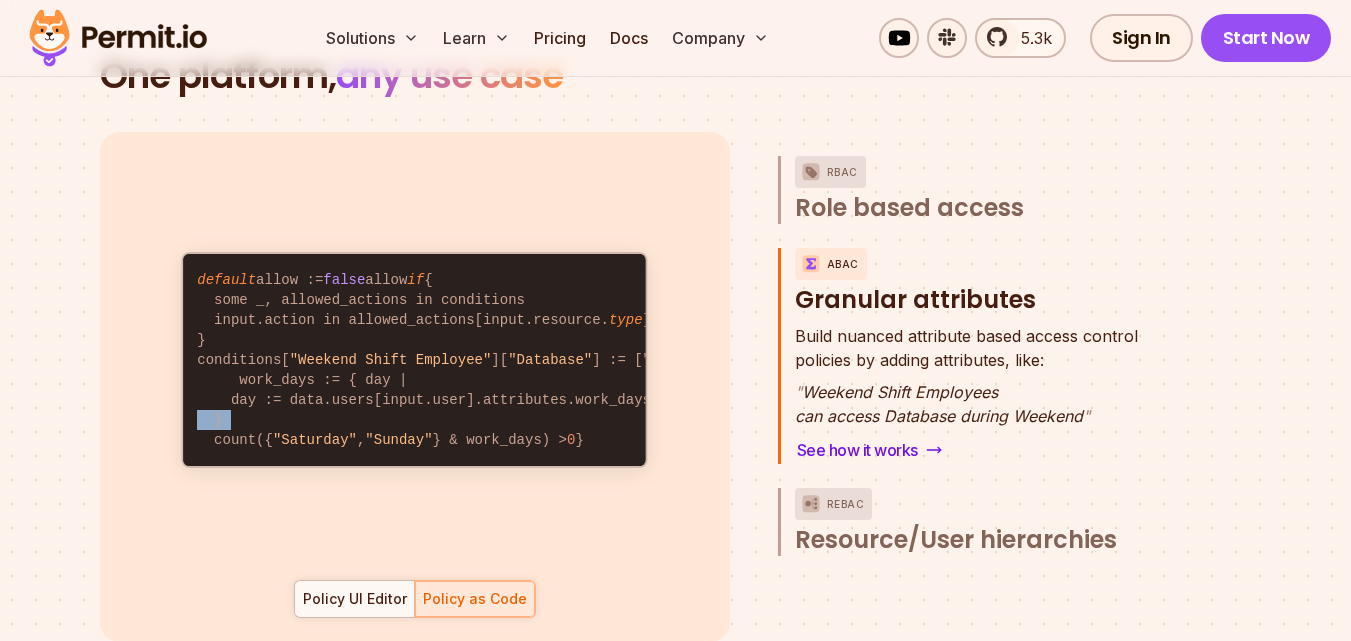 scroll, scrollTop: 0, scrollLeft: 20, axis: horizontal 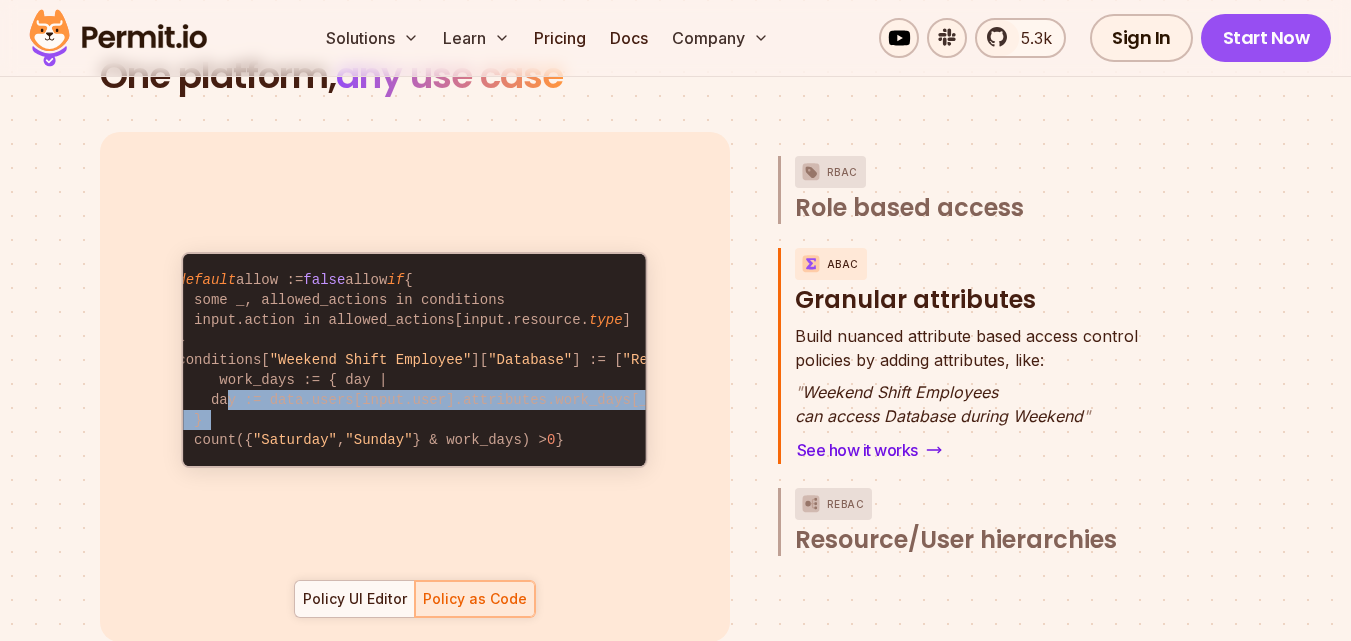 drag, startPoint x: 435, startPoint y: 390, endPoint x: 217, endPoint y: 397, distance: 218.11235 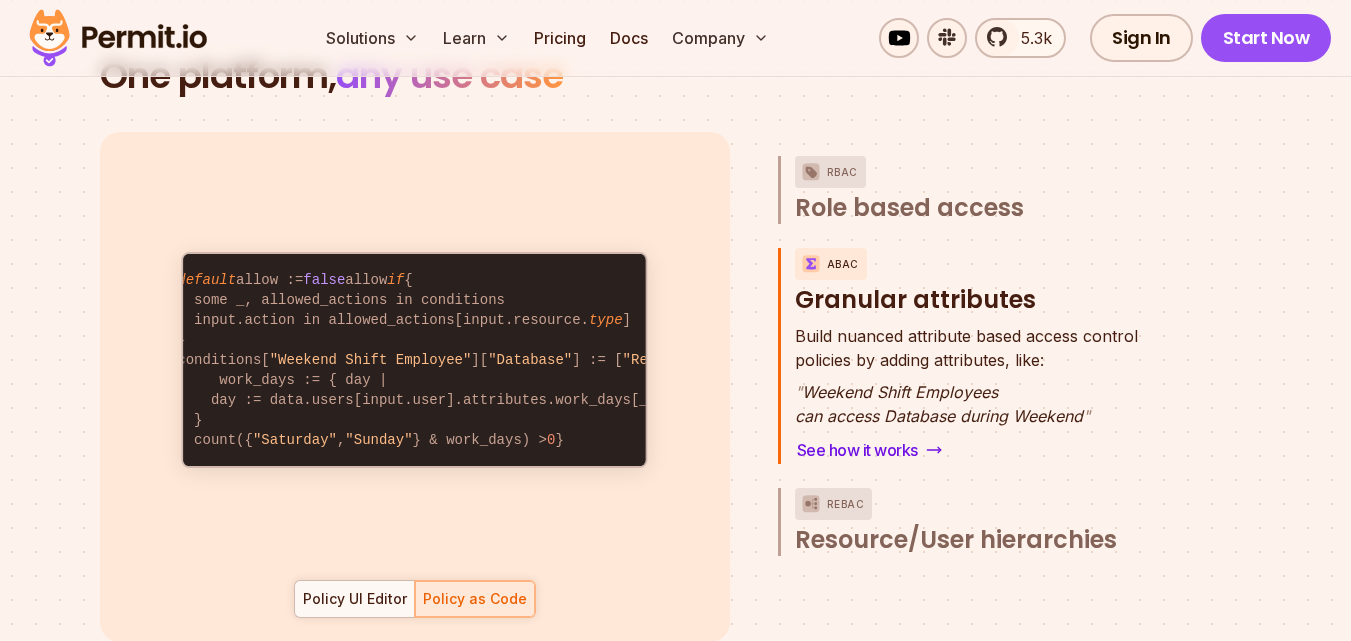 click on "default  allow :=  false
allow  if  {
some _, allowed_actions in conditions
input.action in allowed_actions[input.resource. type ]
}
conditions[ "Weekend Shift Employee" ][ "Database" ] := [
"Read" ,  "Update" ,  "Backup" ,  "Restore"
]  if  {
work_days := { day |
day := data.users[input.user].attributes.work_days[_]
}
count({ "Saturday" ,  "Sunday" } & work_days) >  0
}" at bounding box center (415, 360) 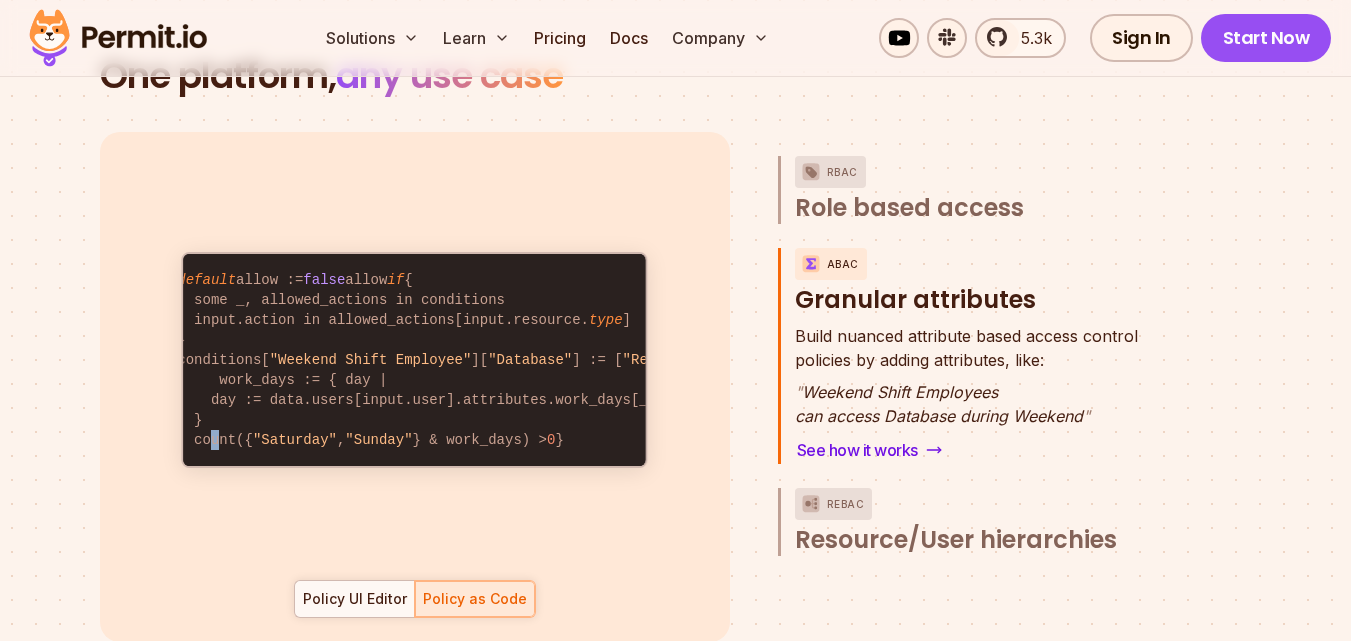 scroll, scrollTop: 0, scrollLeft: 0, axis: both 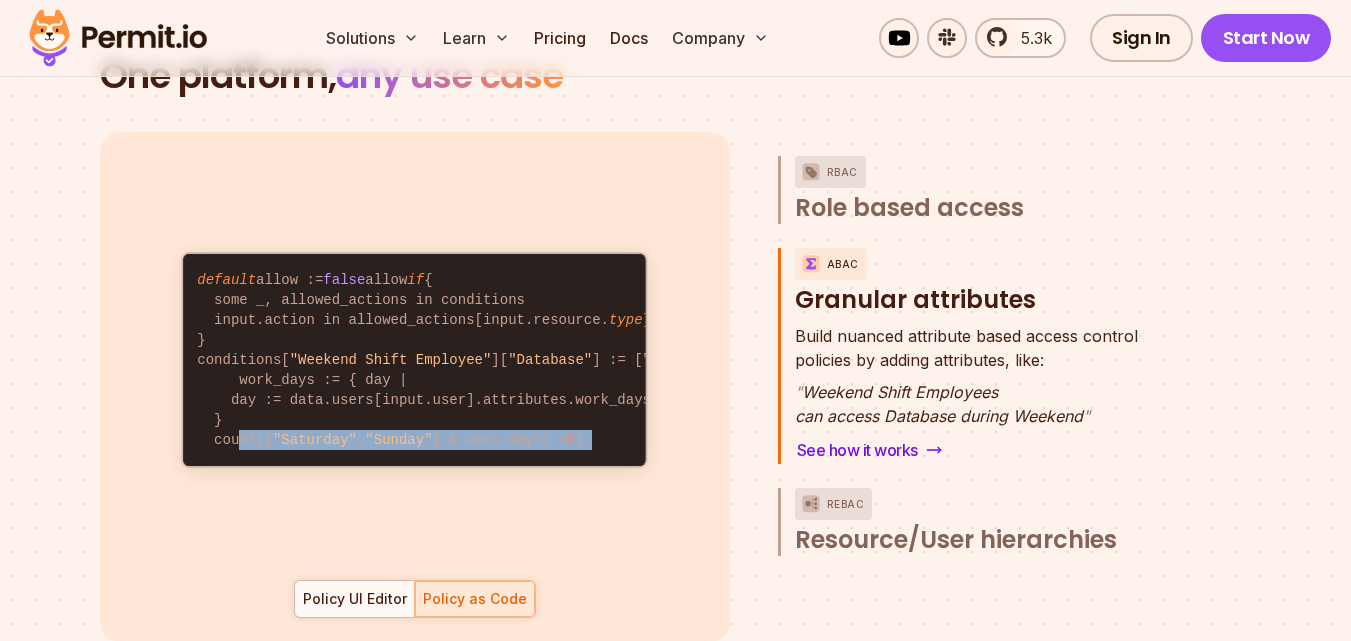 drag, startPoint x: 196, startPoint y: 422, endPoint x: 131, endPoint y: 423, distance: 65.00769 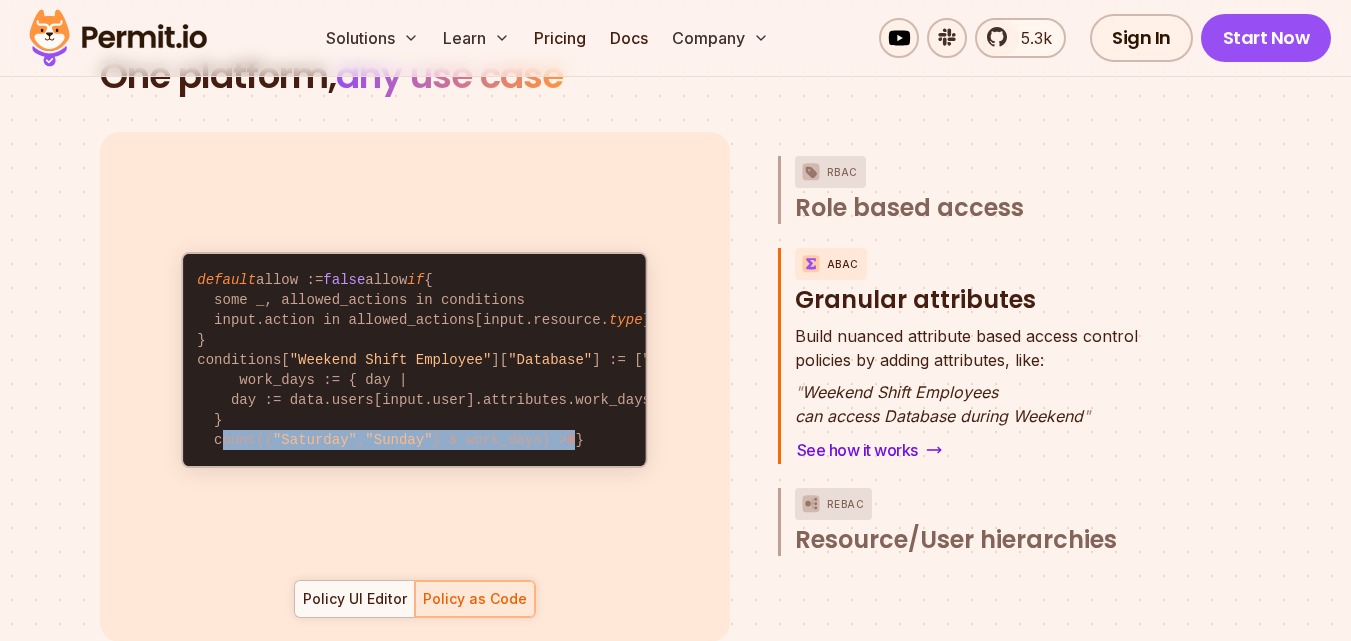 drag, startPoint x: 212, startPoint y: 431, endPoint x: 579, endPoint y: 434, distance: 367.01227 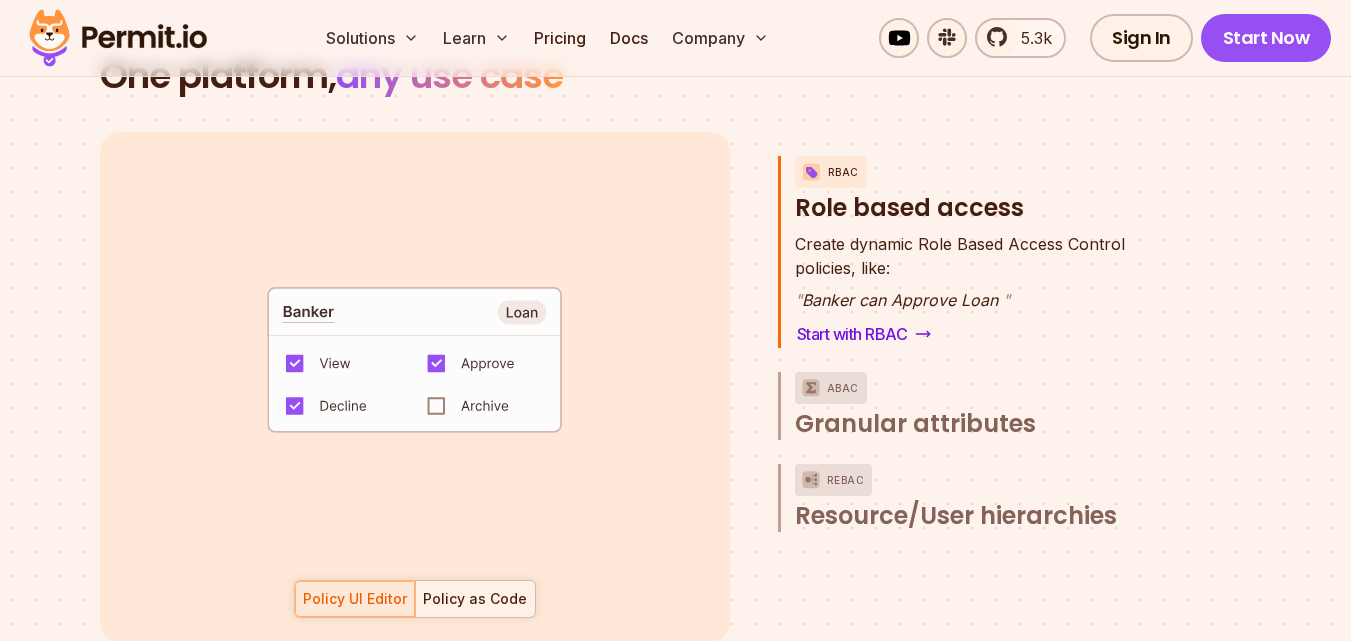 click on "Policy as Code" at bounding box center [475, 599] 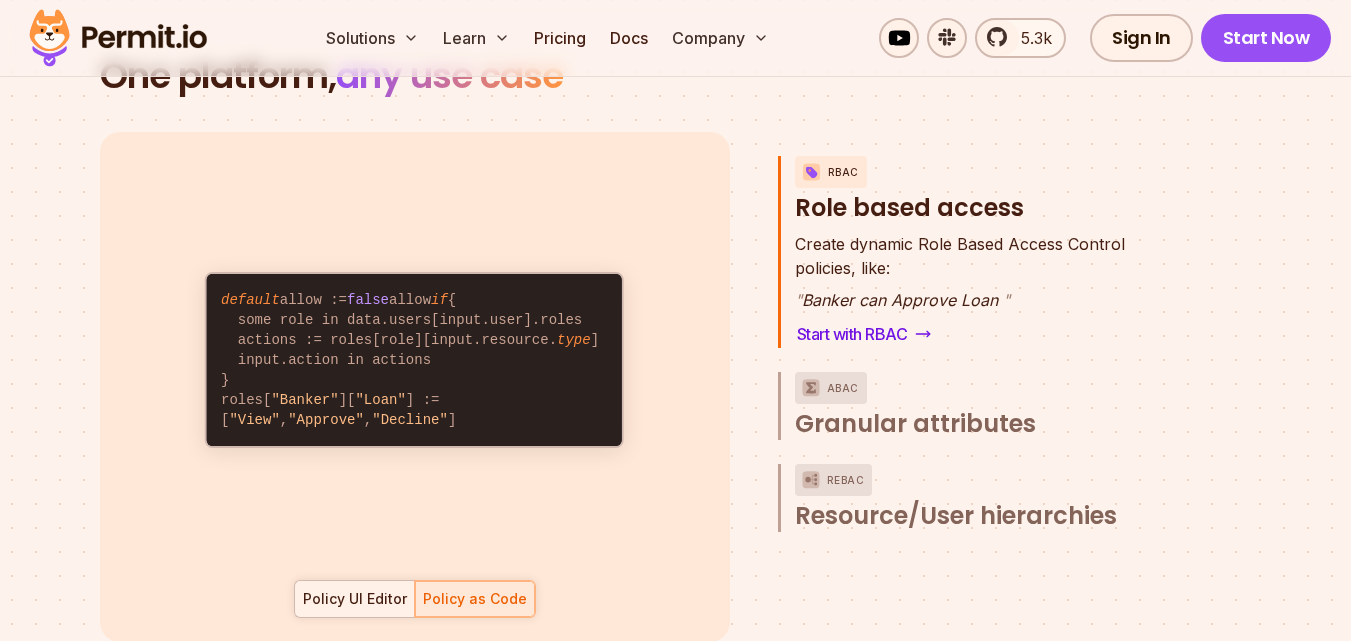 click on "Policy UI Editor" at bounding box center [355, 599] 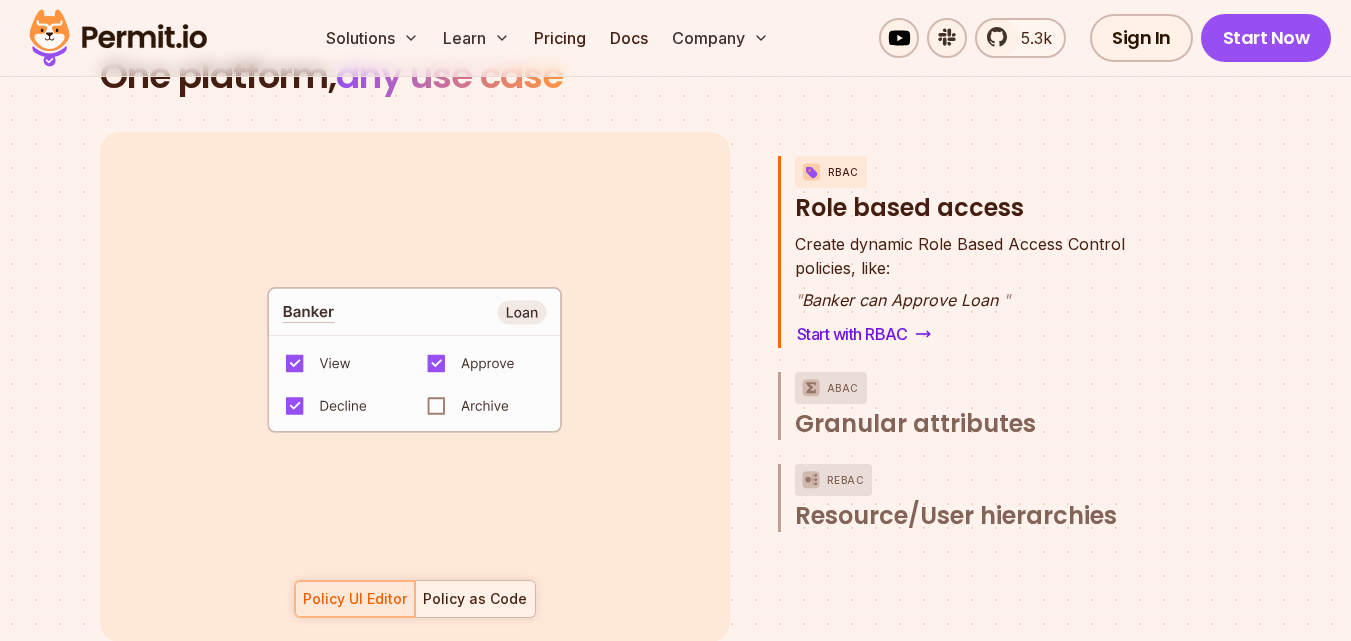 click on "Policy as Code" at bounding box center [475, 599] 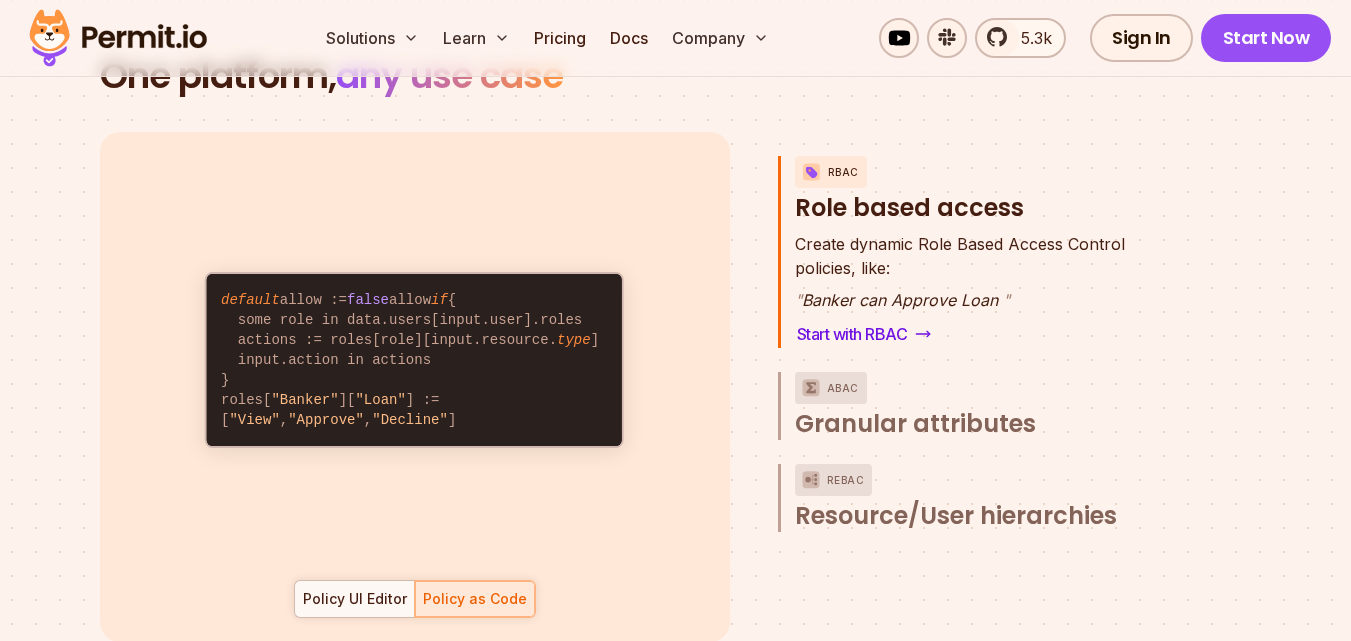click on "default  allow :=  false
allow  if  {
some role in data.users[input.user].roles
actions := roles[role][input.resource. type ]
input.action in actions
}
roles[ "Banker" ][ "Loan" ] := [
"View" , "Approve" , "Decline"
]" at bounding box center (414, 360) 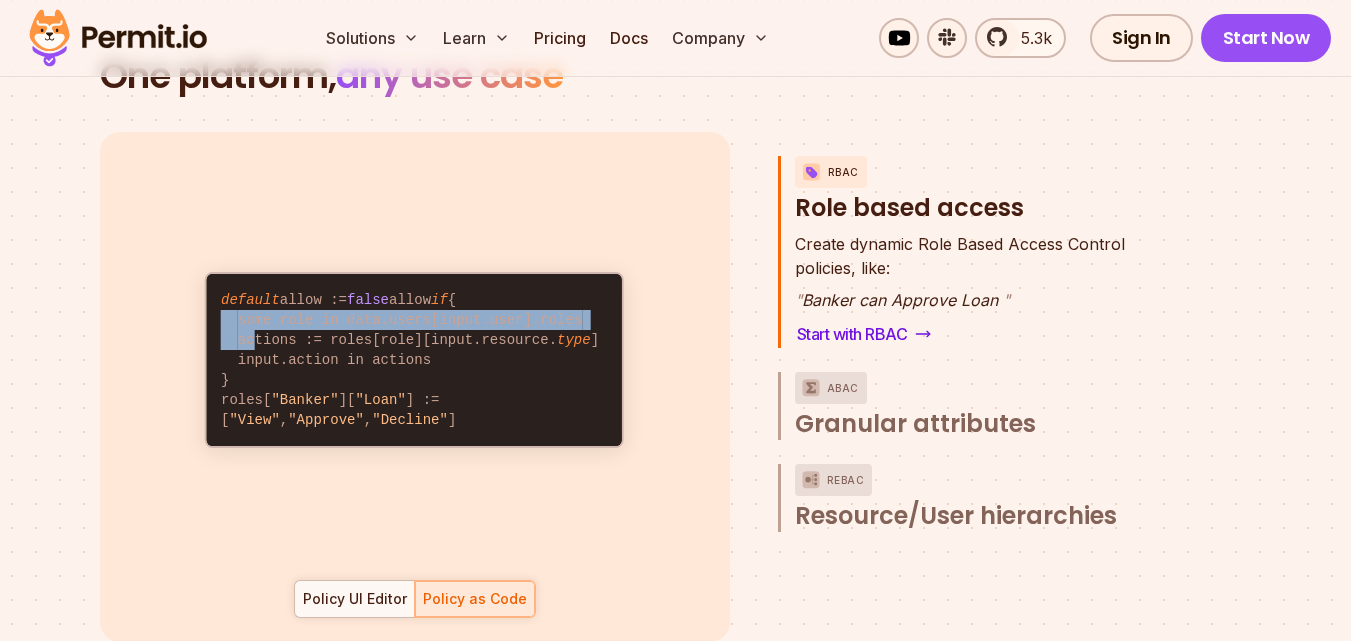 drag, startPoint x: 243, startPoint y: 306, endPoint x: 529, endPoint y: 284, distance: 286.8449 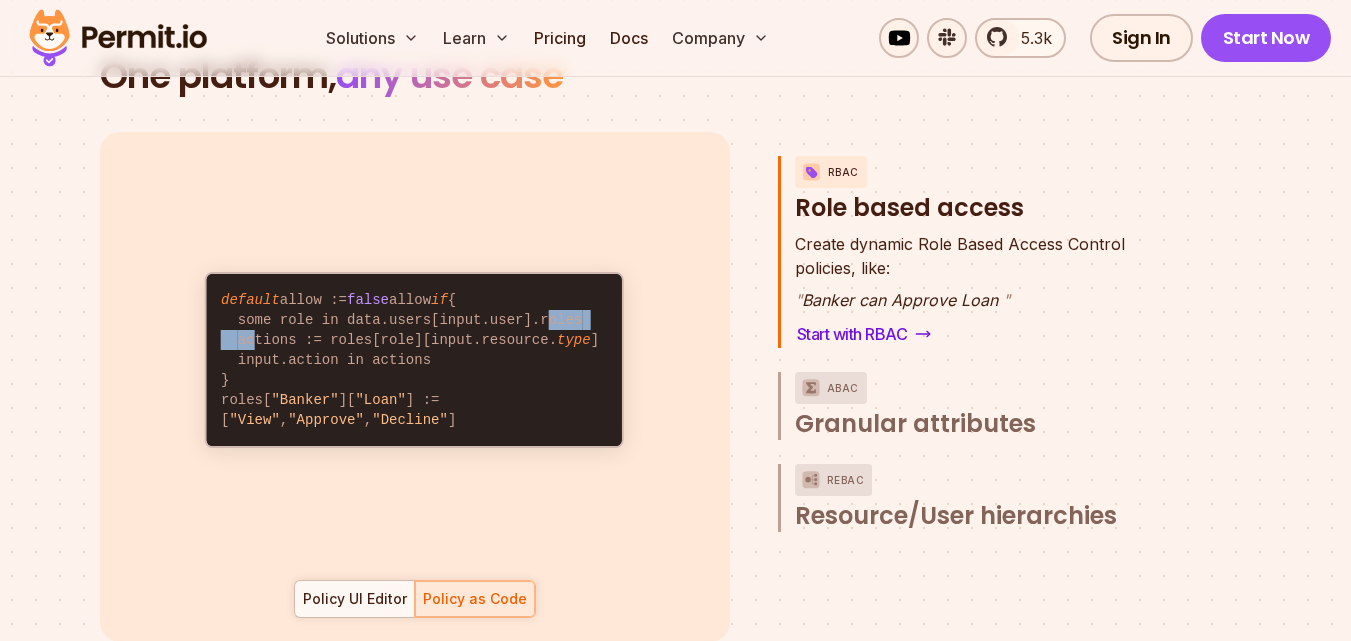 click on "default  allow :=  false
allow  if  {
some role in data.users[input.user].roles
actions := roles[role][input.resource. type ]
input.action in actions
}
roles[ "Banker" ][ "Loan" ] := [
"View" , "Approve" , "Decline"
]" at bounding box center (414, 360) 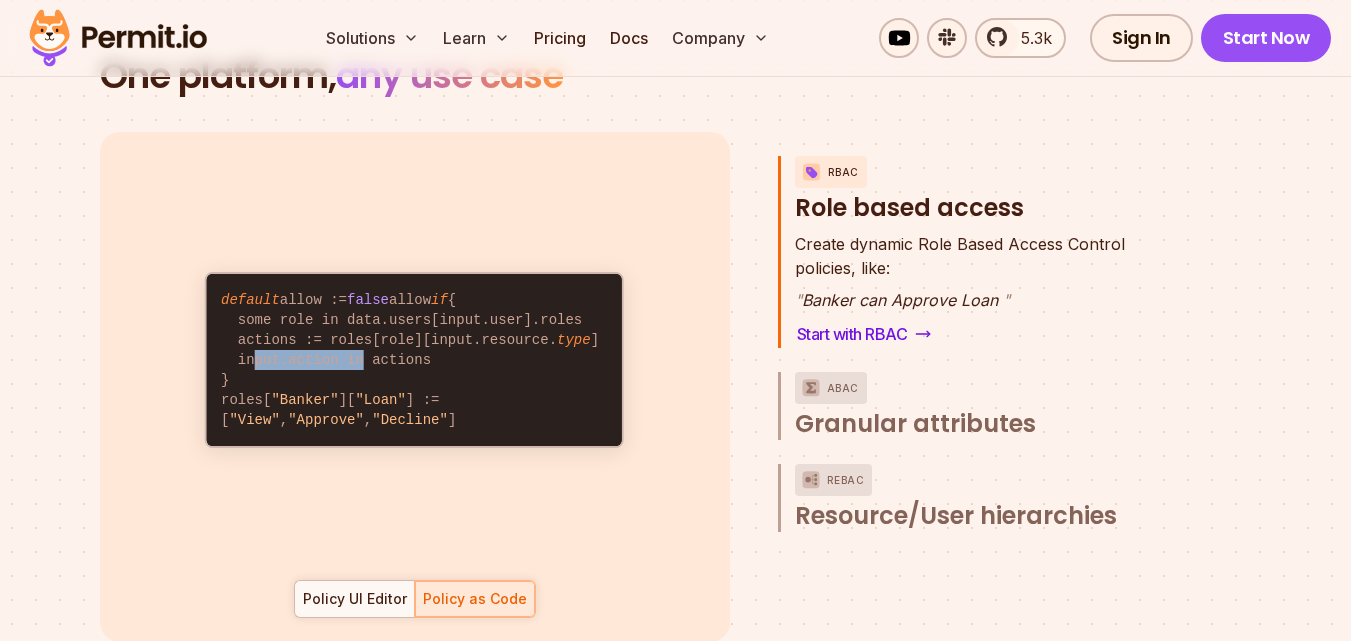 drag, startPoint x: 251, startPoint y: 320, endPoint x: 353, endPoint y: 317, distance: 102.044106 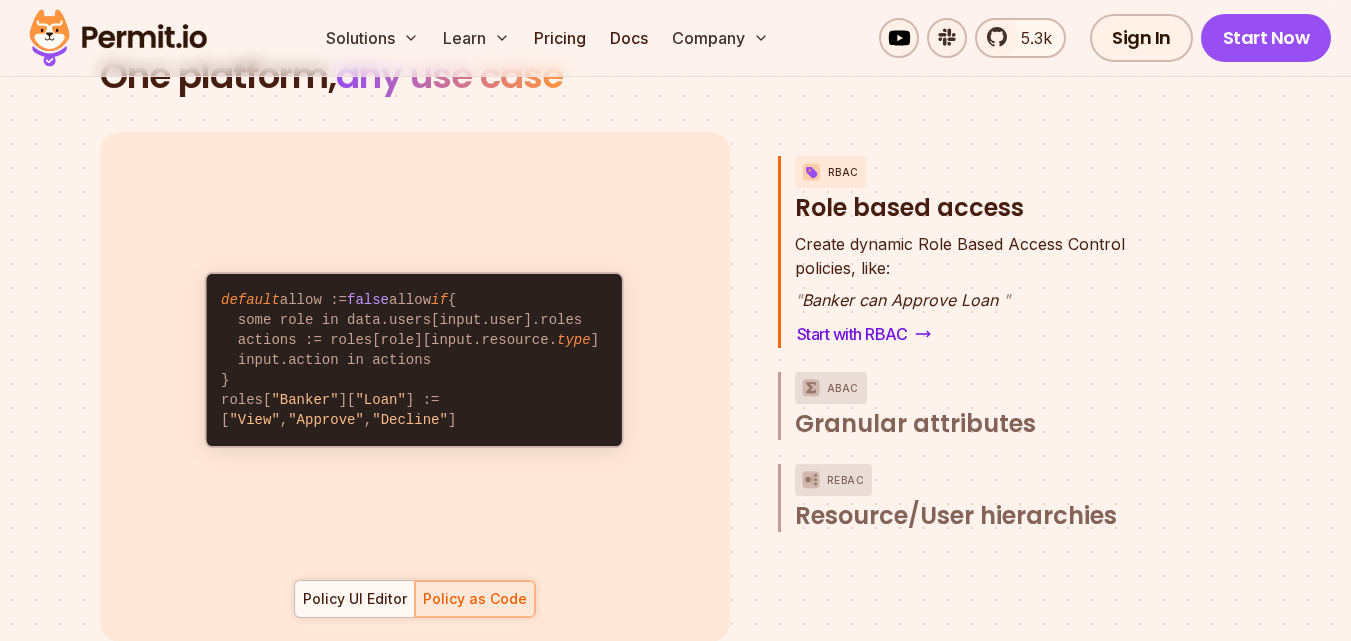 click on "default  allow :=  false
allow  if  {
some role in data.users[input.user].roles
actions := roles[role][input.resource. type ]
input.action in actions
}
roles[ "Banker" ][ "Loan" ] := [
"View" , "Approve" , "Decline"
]" at bounding box center [414, 360] 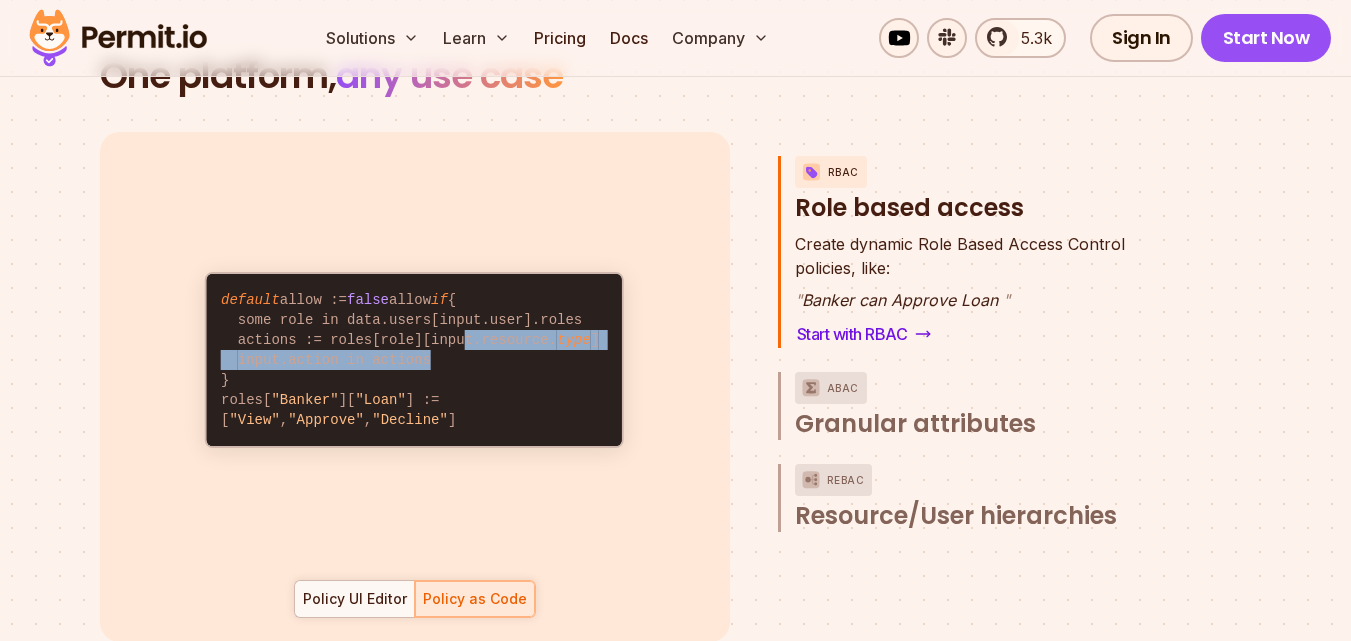 drag, startPoint x: 435, startPoint y: 316, endPoint x: 464, endPoint y: 322, distance: 29.614185 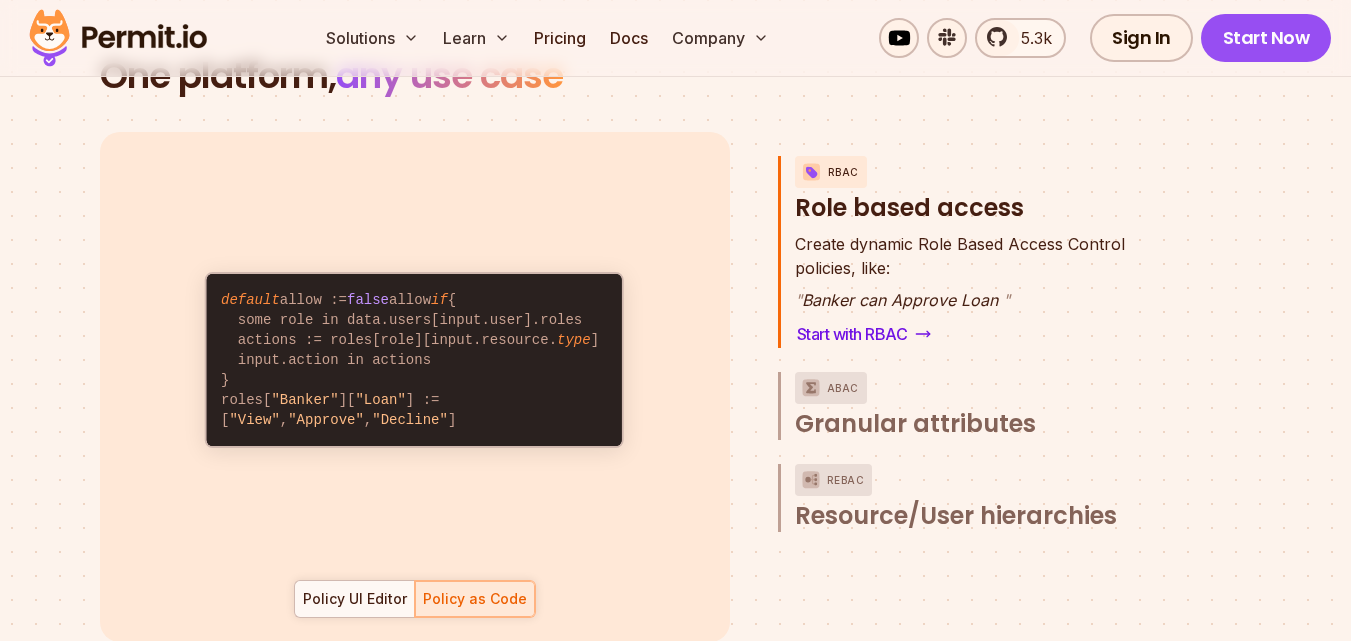 click on ""View"" at bounding box center (254, 420) 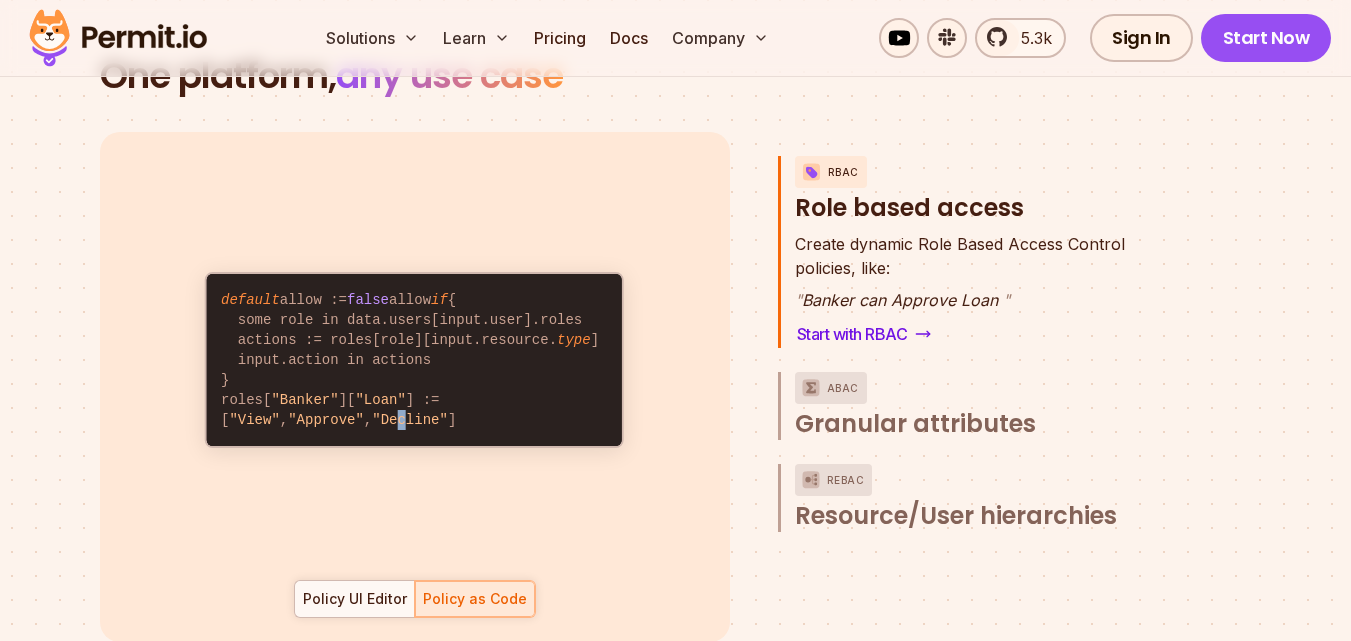 click on ""Decline"" at bounding box center (410, 420) 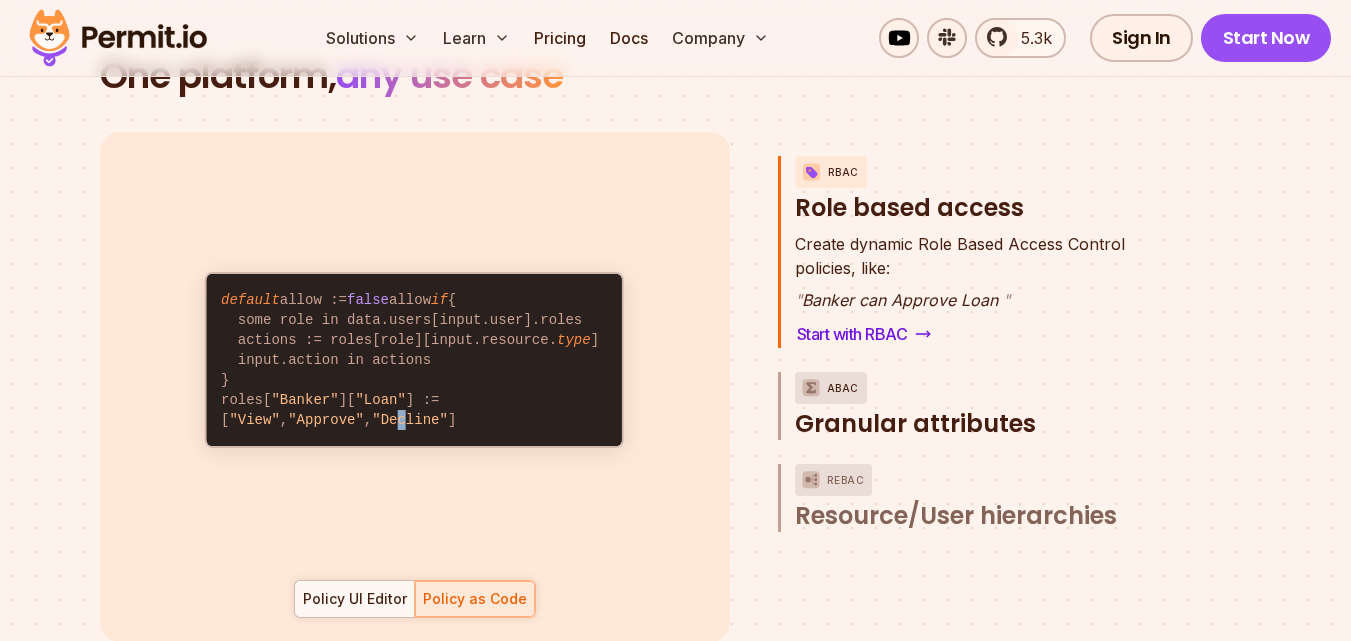 click on "Granular attributes" at bounding box center (915, 424) 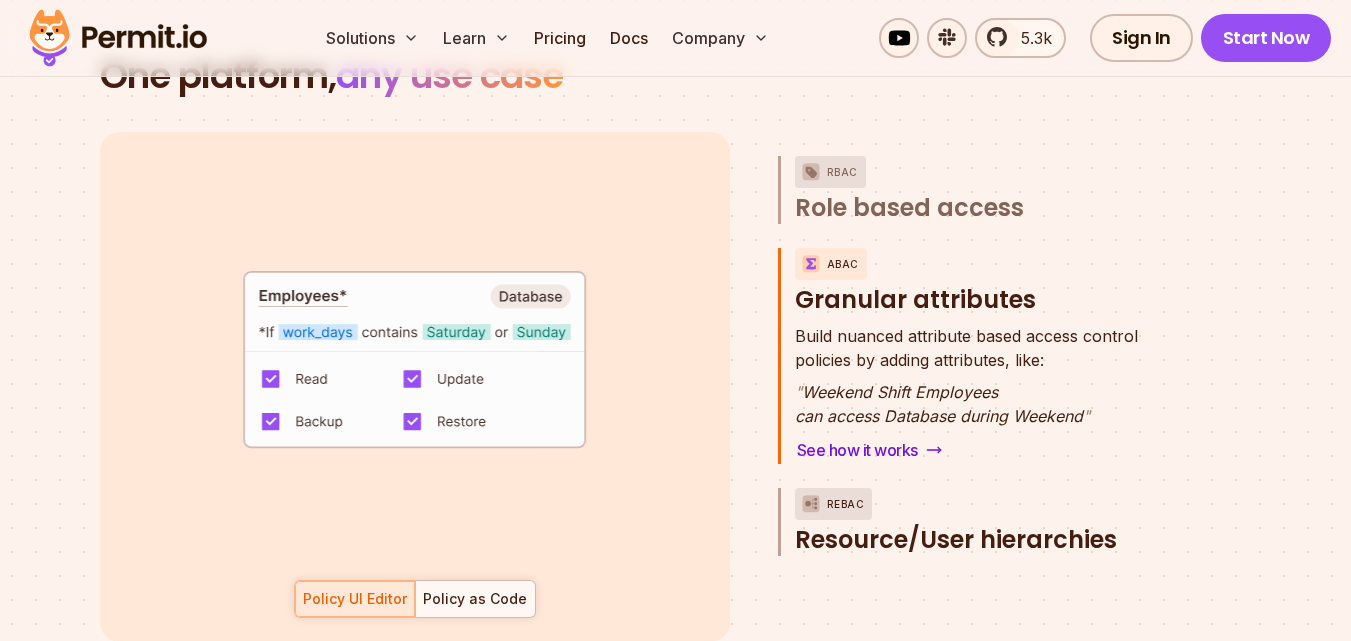 drag, startPoint x: 943, startPoint y: 513, endPoint x: 894, endPoint y: 513, distance: 49 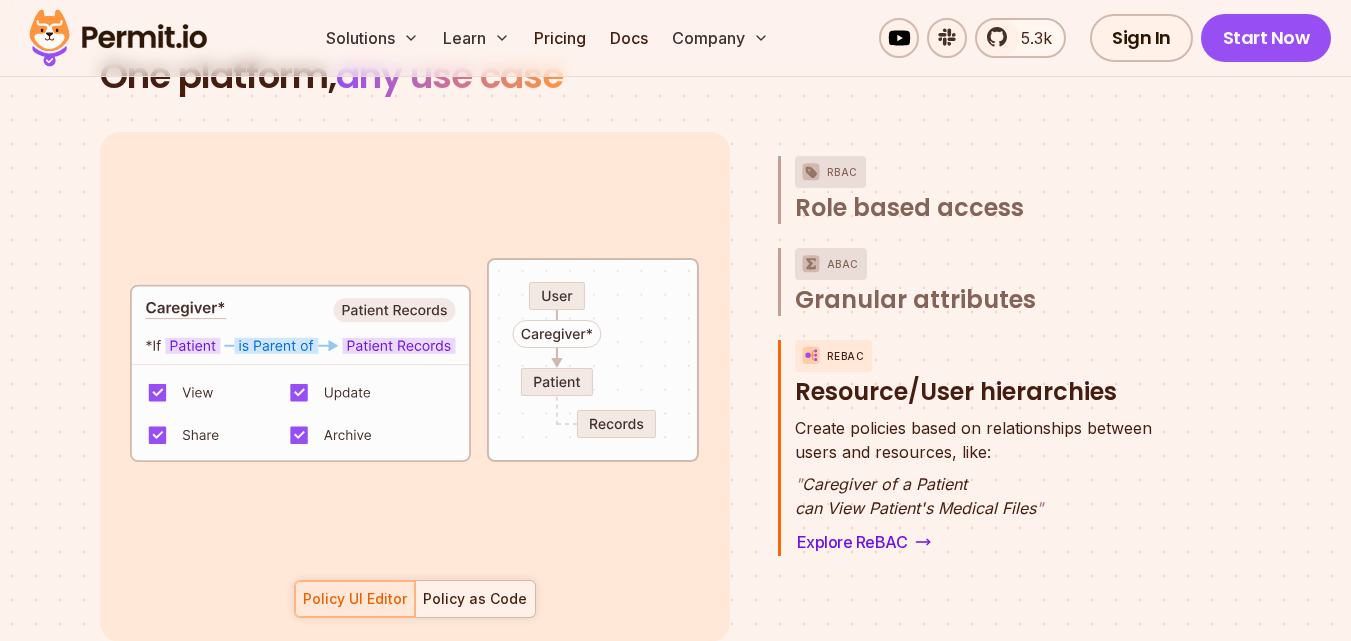 click on "Policy as Code" at bounding box center [475, 599] 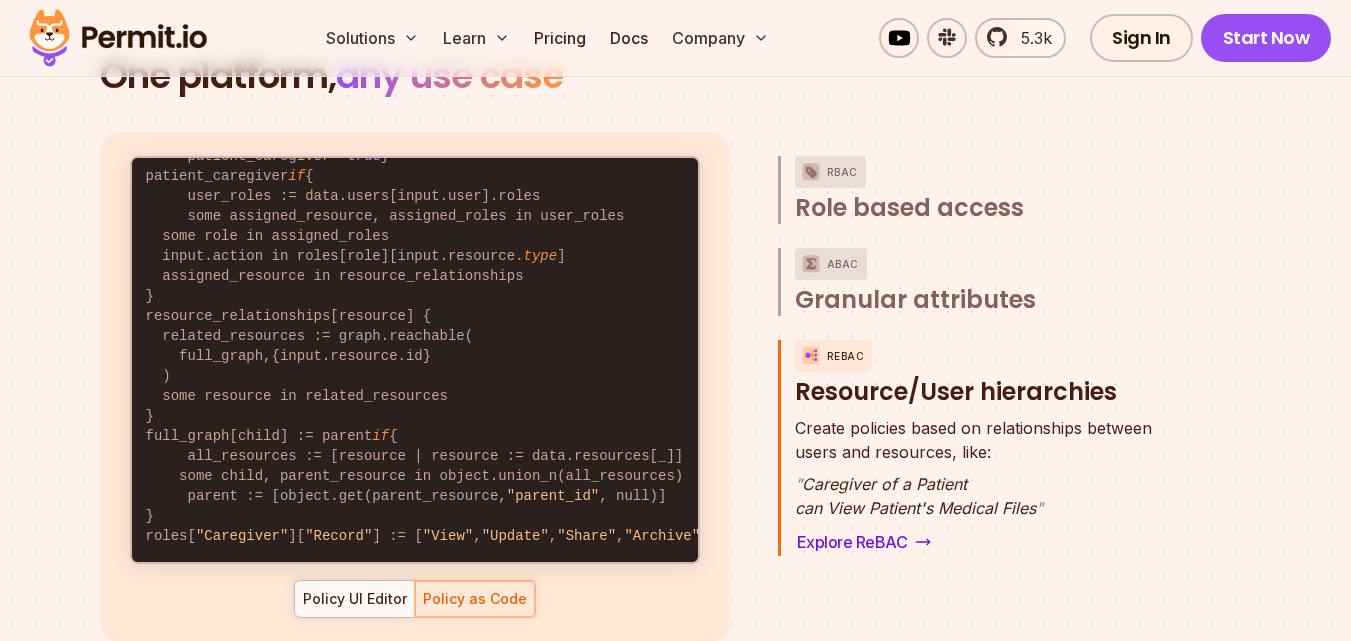 scroll, scrollTop: 103, scrollLeft: 0, axis: vertical 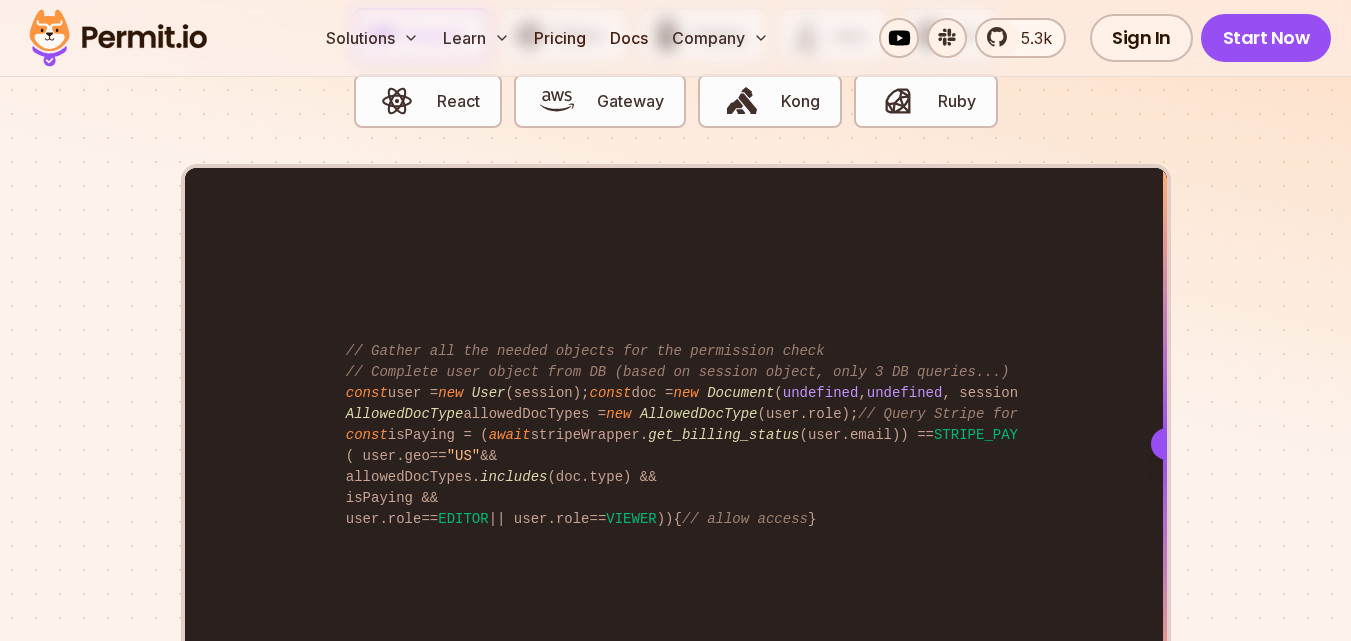 drag, startPoint x: 773, startPoint y: 413, endPoint x: 1212, endPoint y: 485, distance: 444.86514 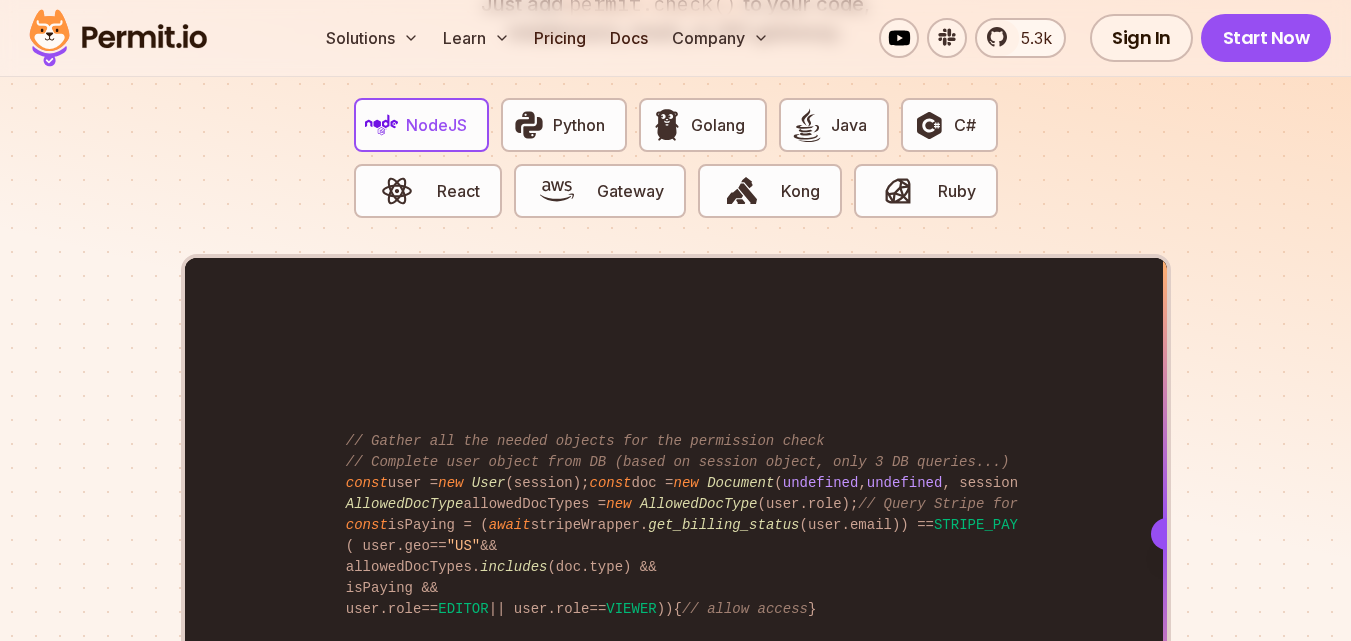 scroll, scrollTop: 3934, scrollLeft: 0, axis: vertical 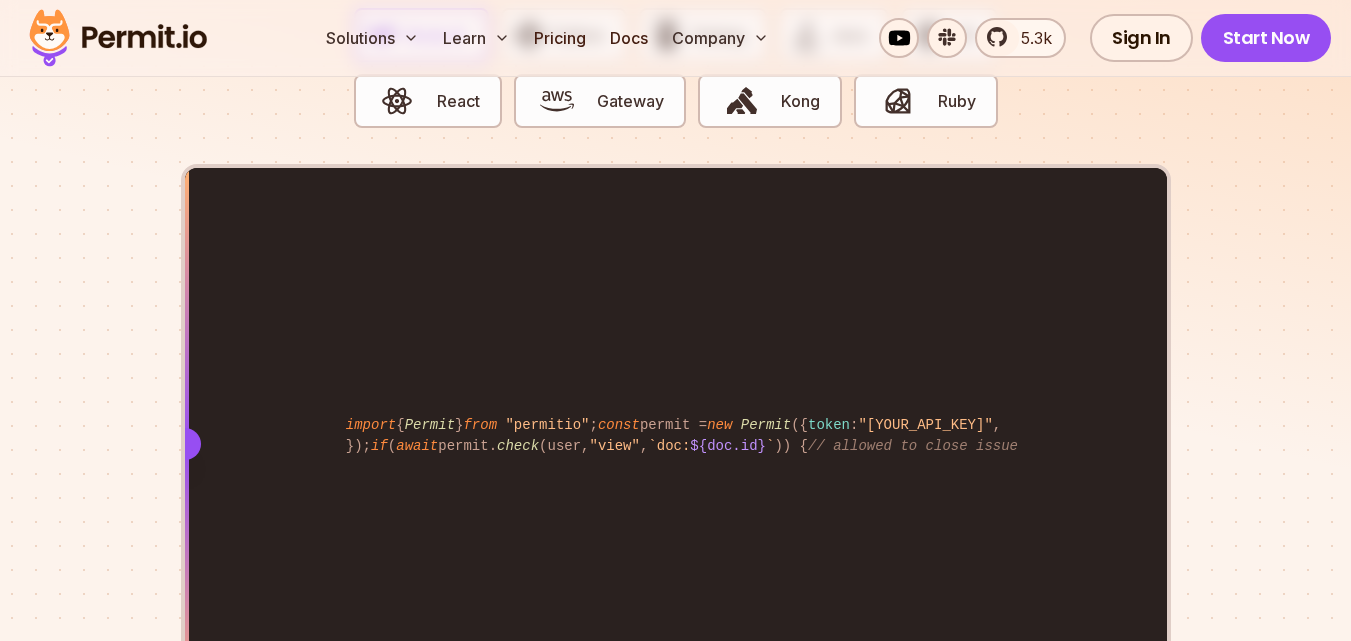 drag, startPoint x: 1160, startPoint y: 431, endPoint x: 18, endPoint y: 548, distance: 1147.9778 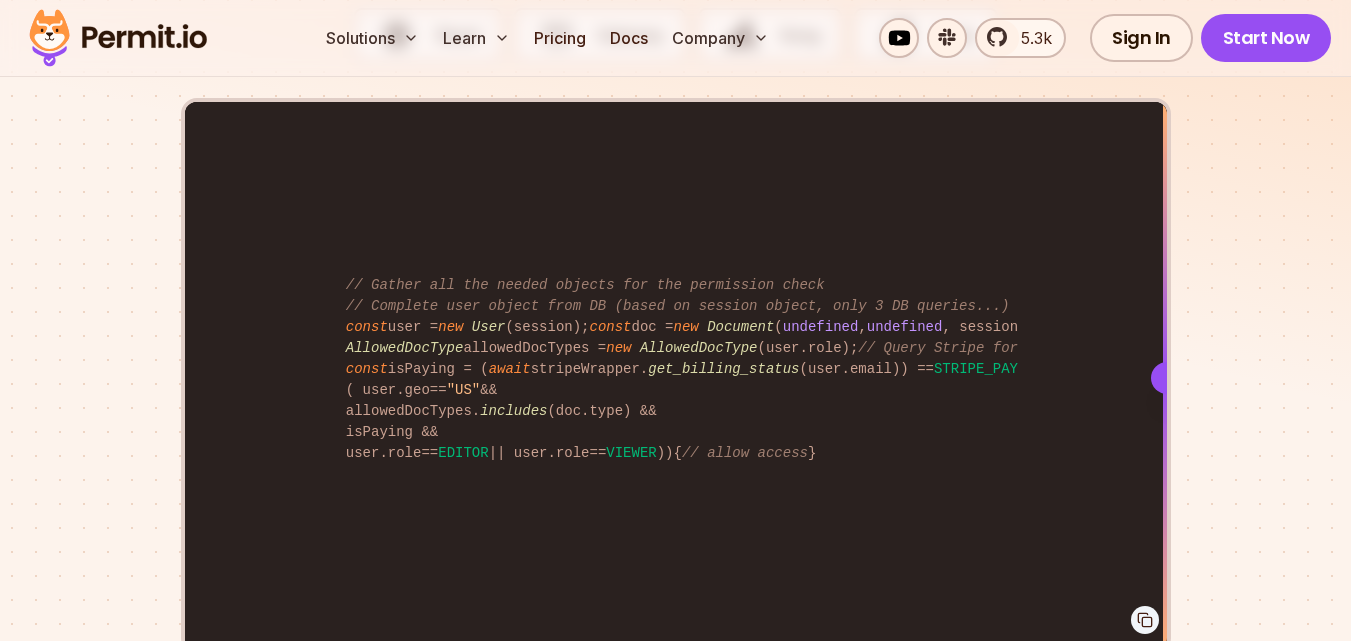 drag, startPoint x: 190, startPoint y: 349, endPoint x: 1278, endPoint y: 427, distance: 1090.7924 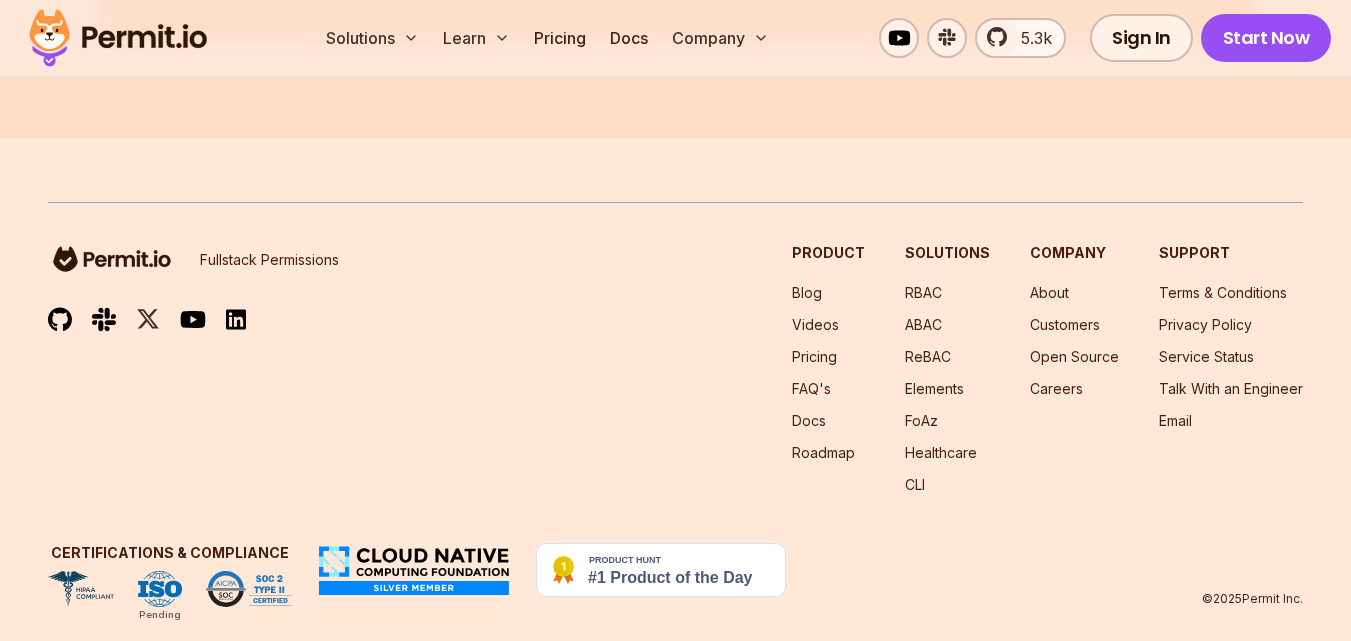 scroll, scrollTop: 10857, scrollLeft: 0, axis: vertical 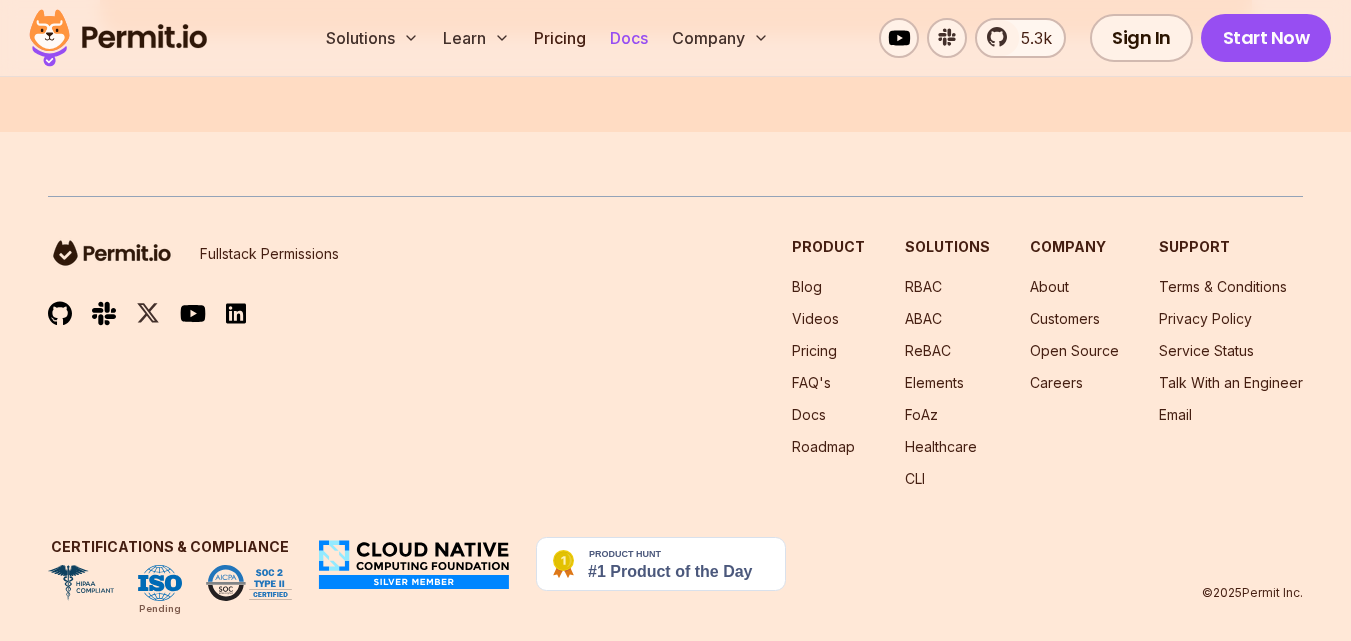 click on "Docs" at bounding box center [629, 38] 